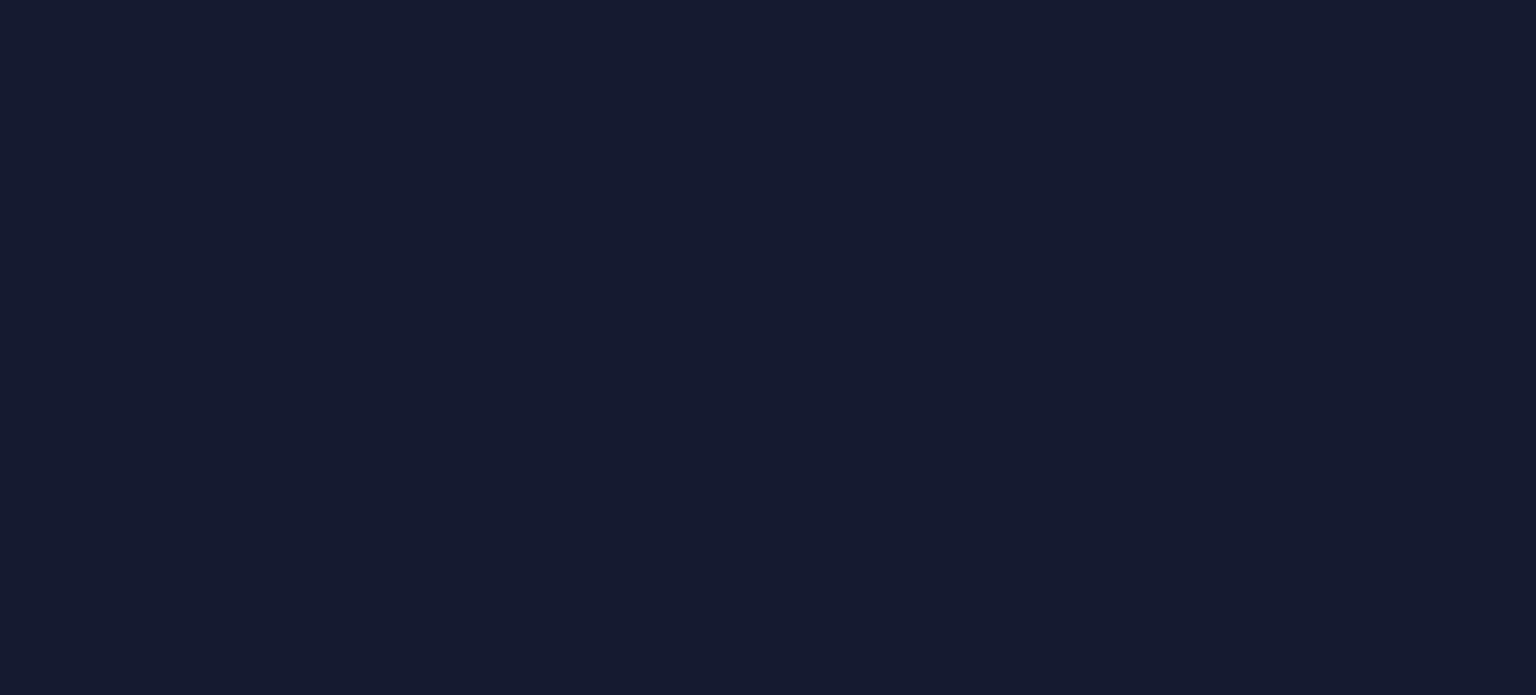 scroll, scrollTop: 0, scrollLeft: 0, axis: both 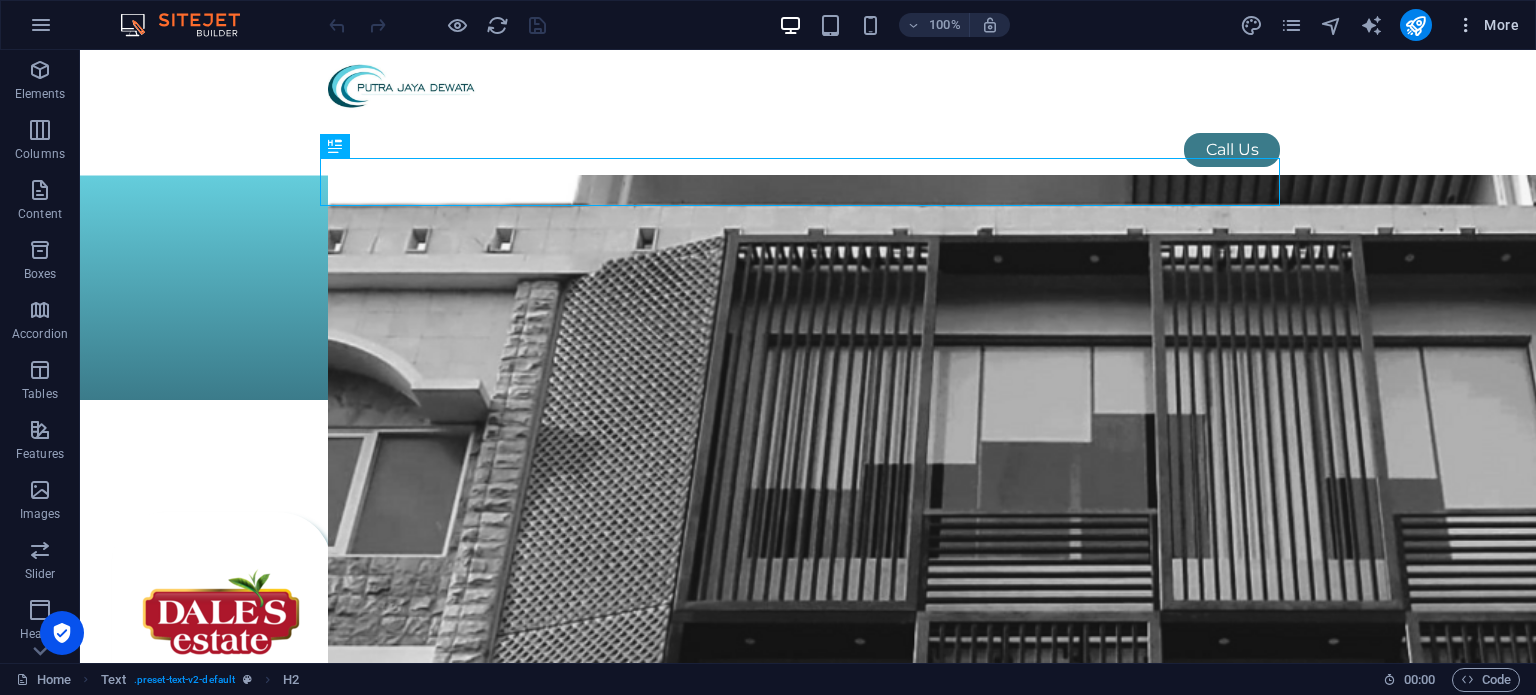 click at bounding box center [1466, 25] 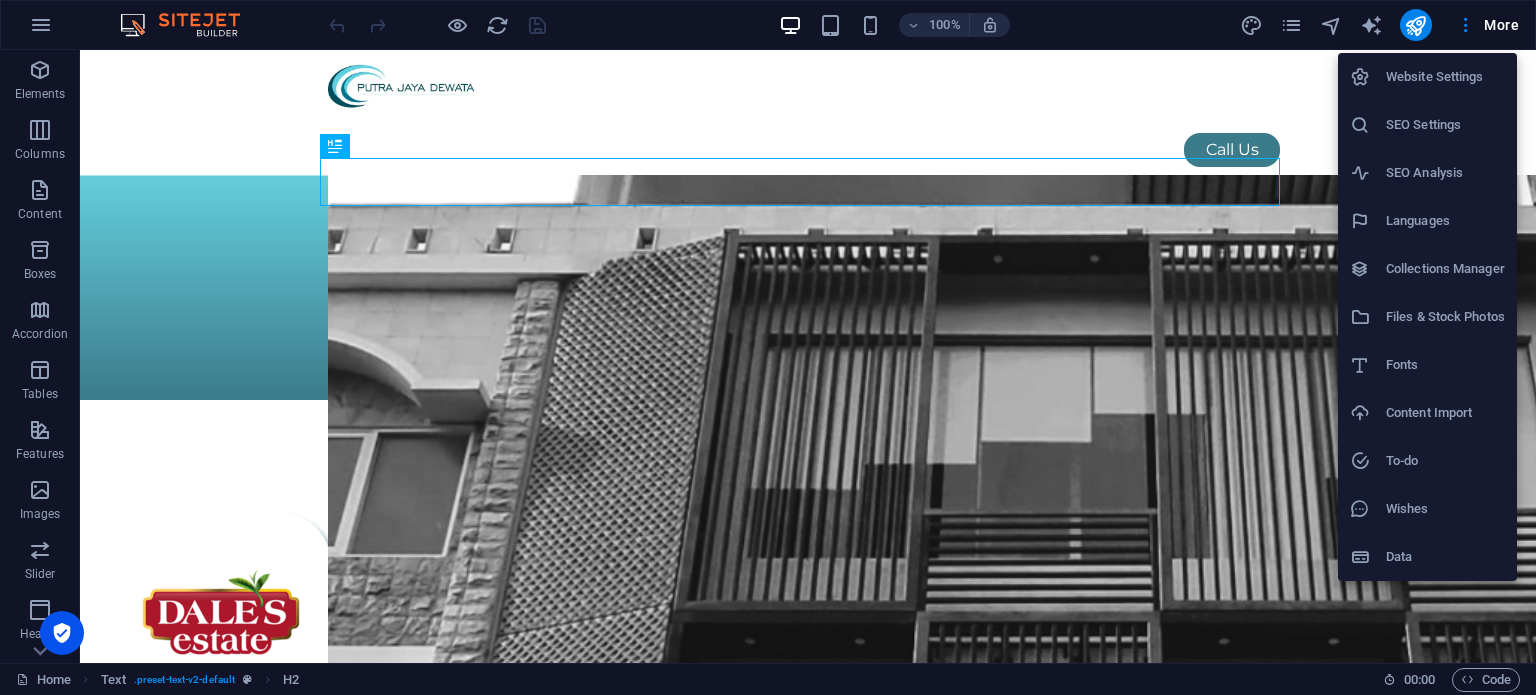 click on "Website Settings" at bounding box center (1445, 77) 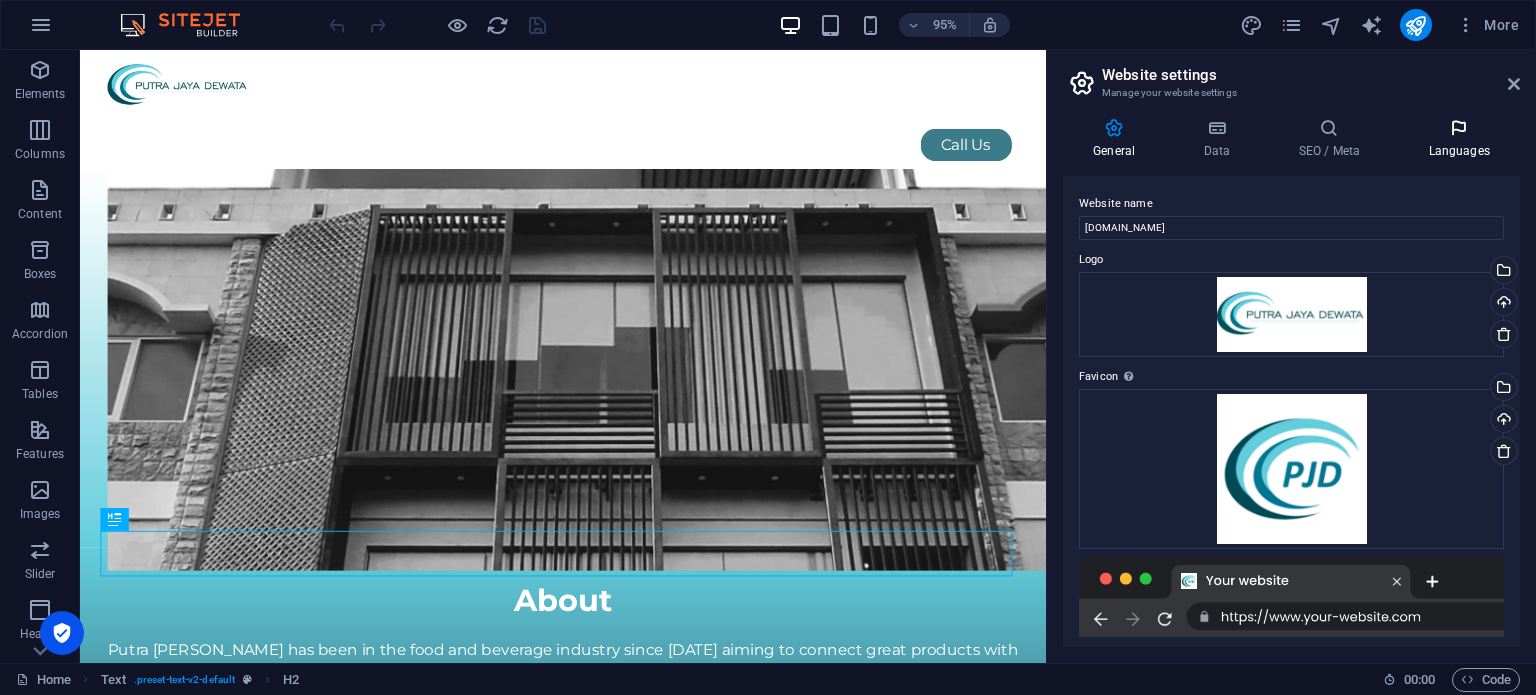 click at bounding box center (1459, 128) 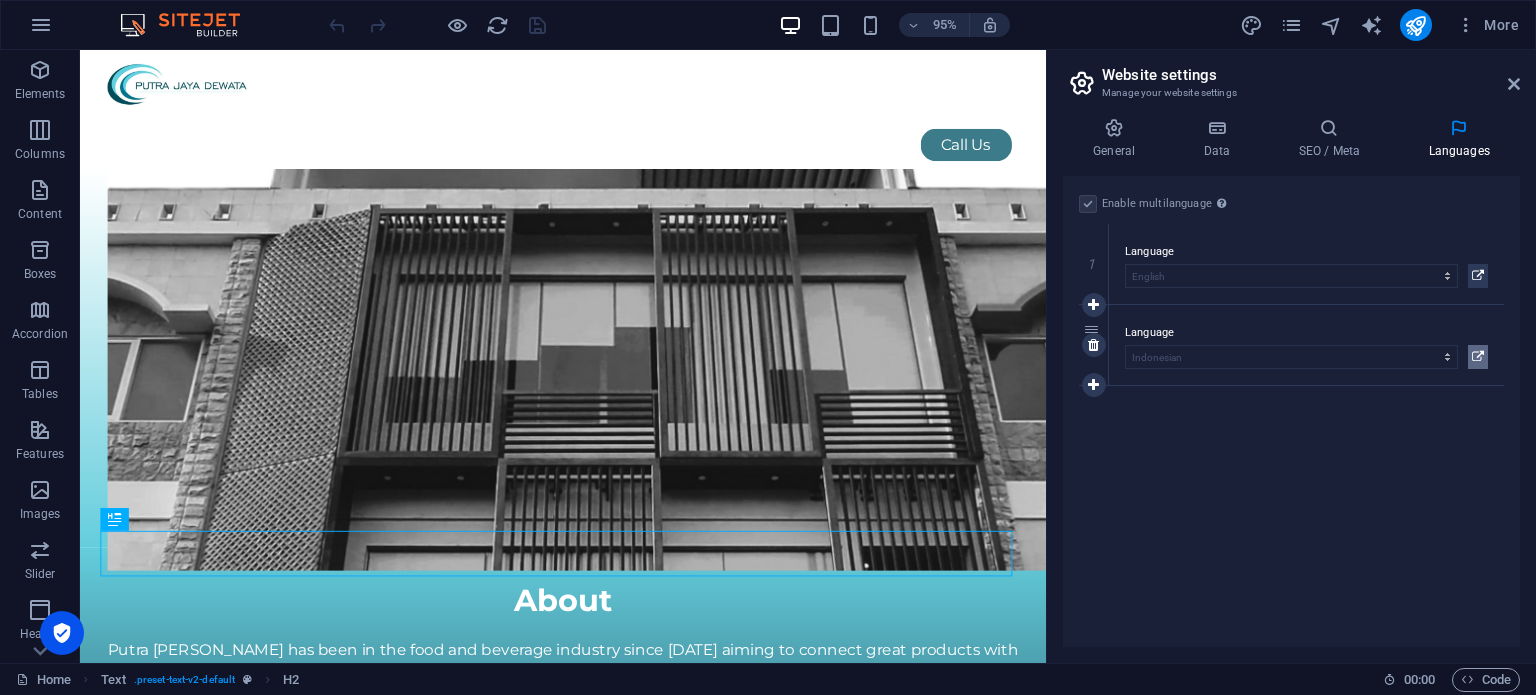 click at bounding box center [1478, 357] 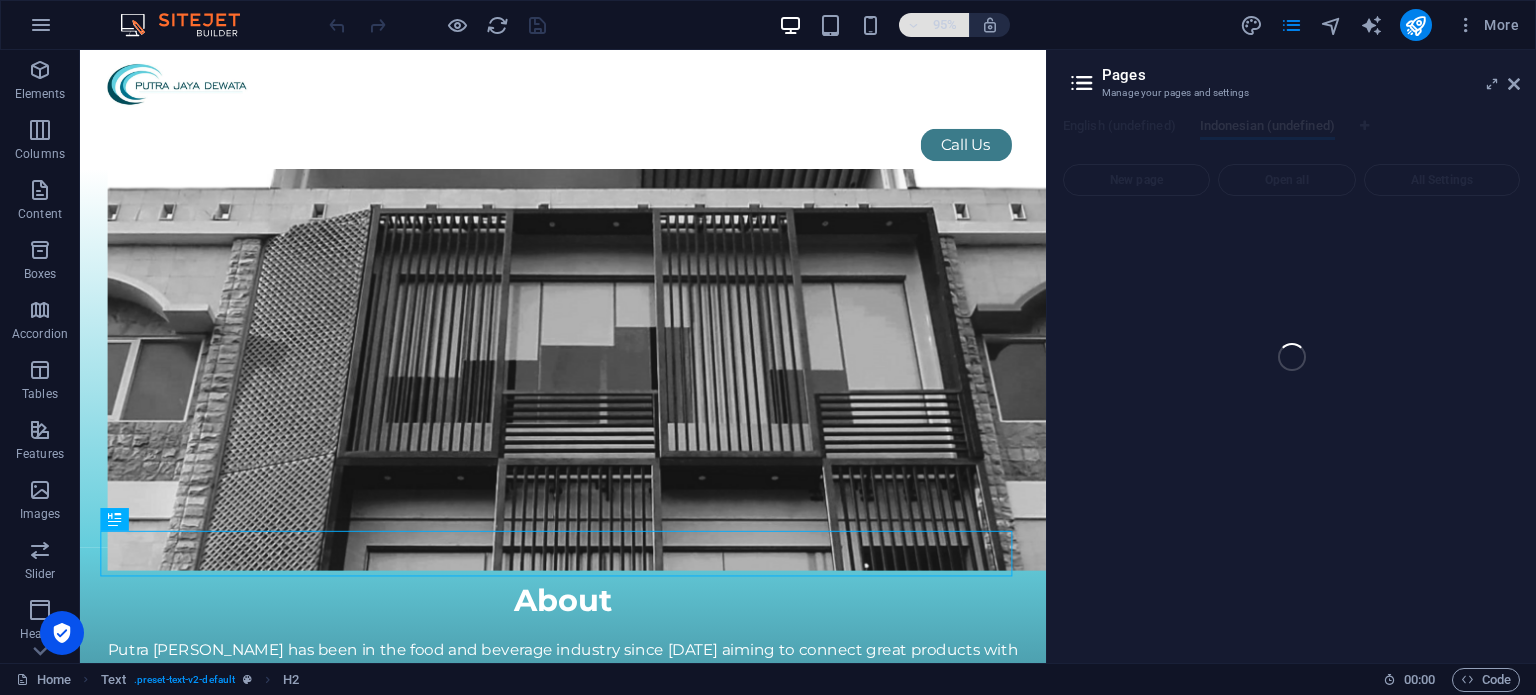 click at bounding box center [914, 25] 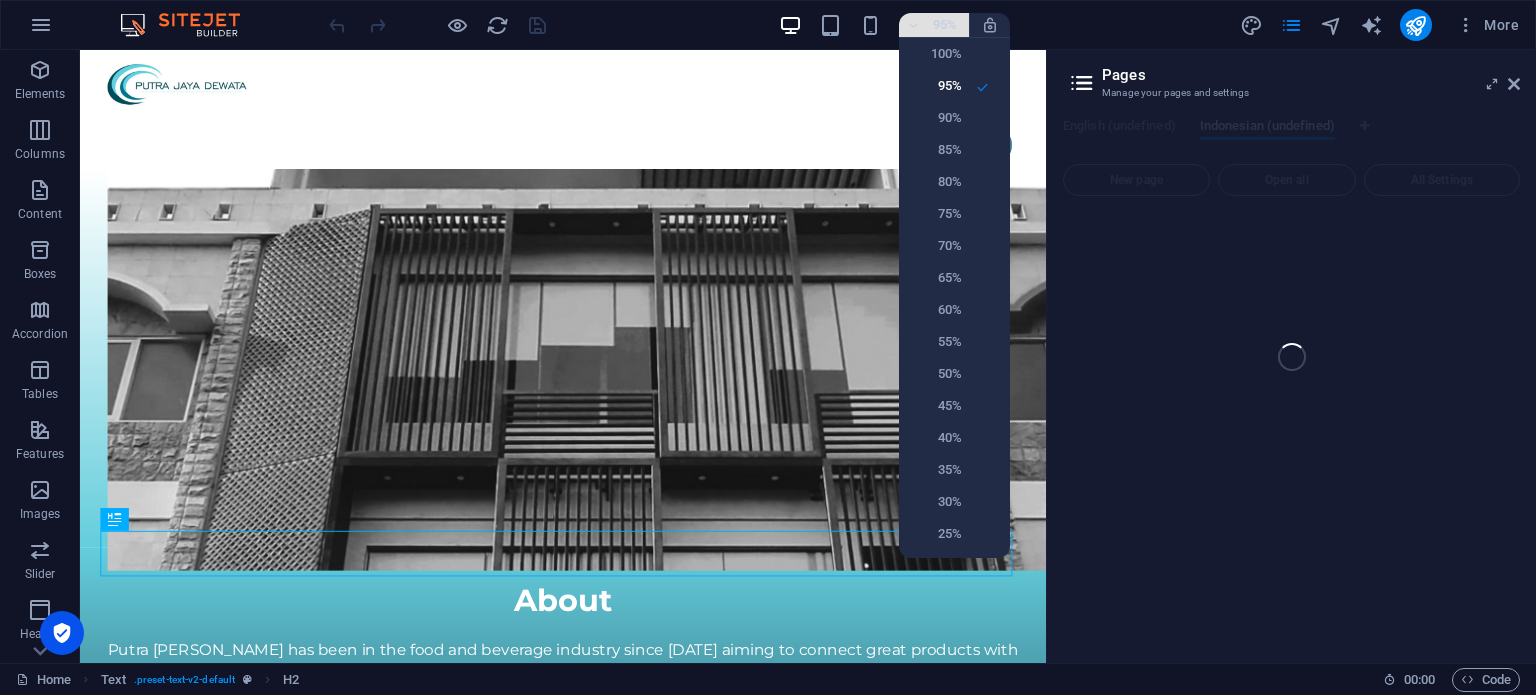 click at bounding box center [768, 347] 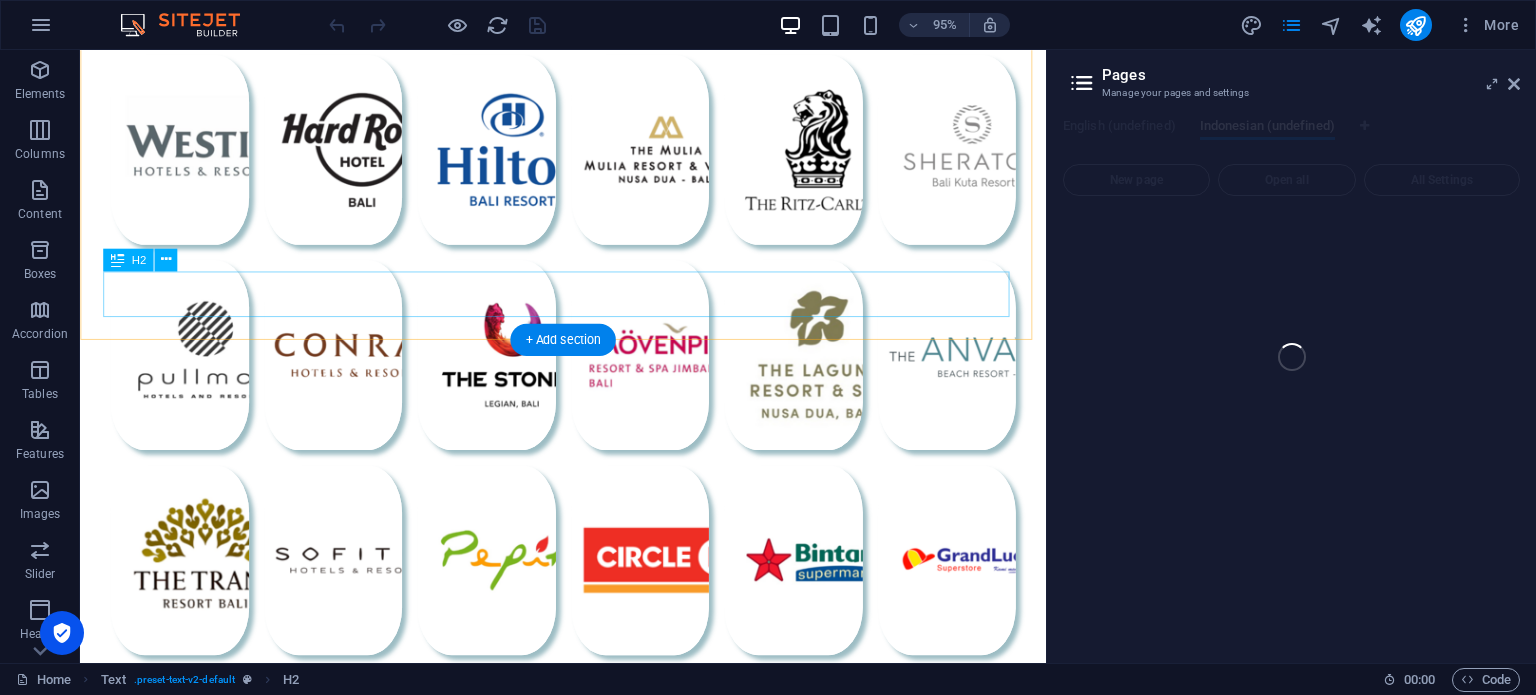 scroll, scrollTop: 1801, scrollLeft: 0, axis: vertical 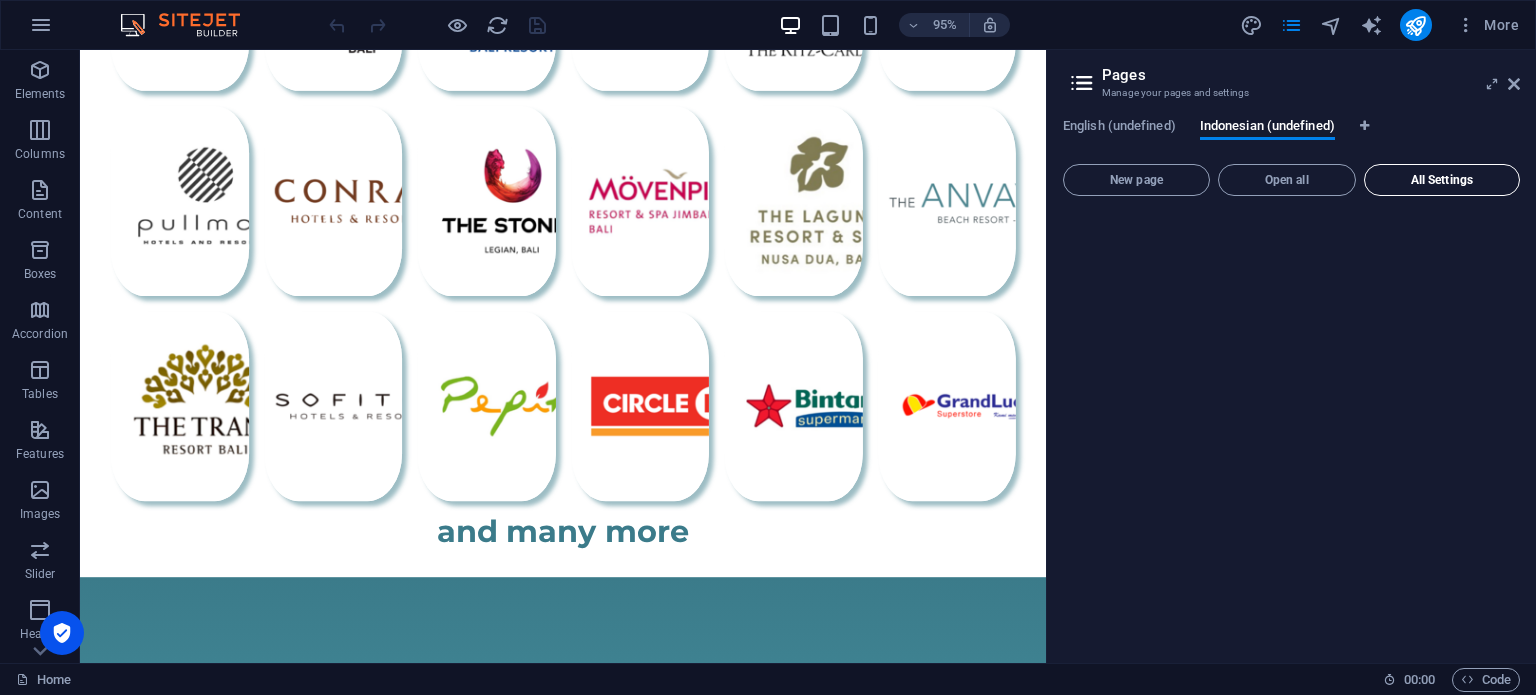 click on "All Settings" at bounding box center (1442, 180) 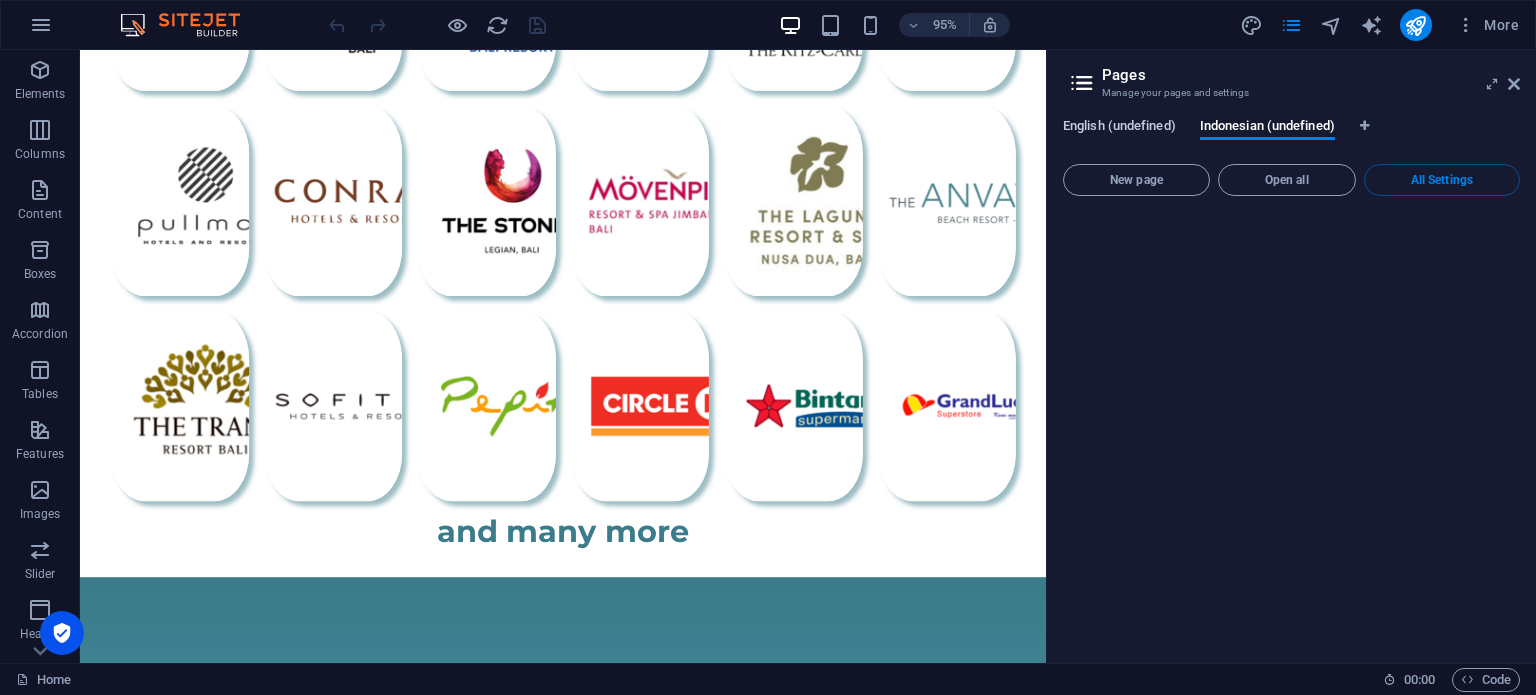 click on "English (undefined)" at bounding box center [1119, 128] 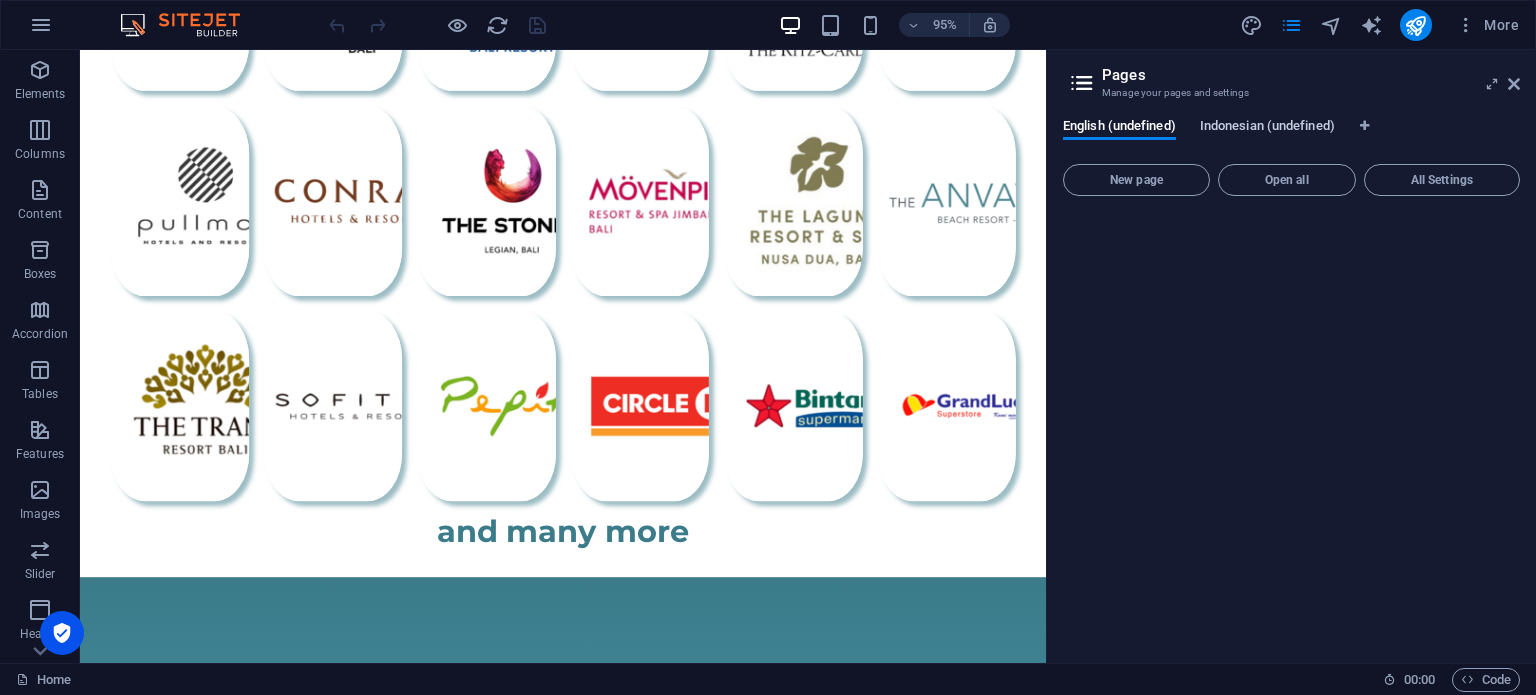 click on "Indonesian (undefined)" at bounding box center [1267, 128] 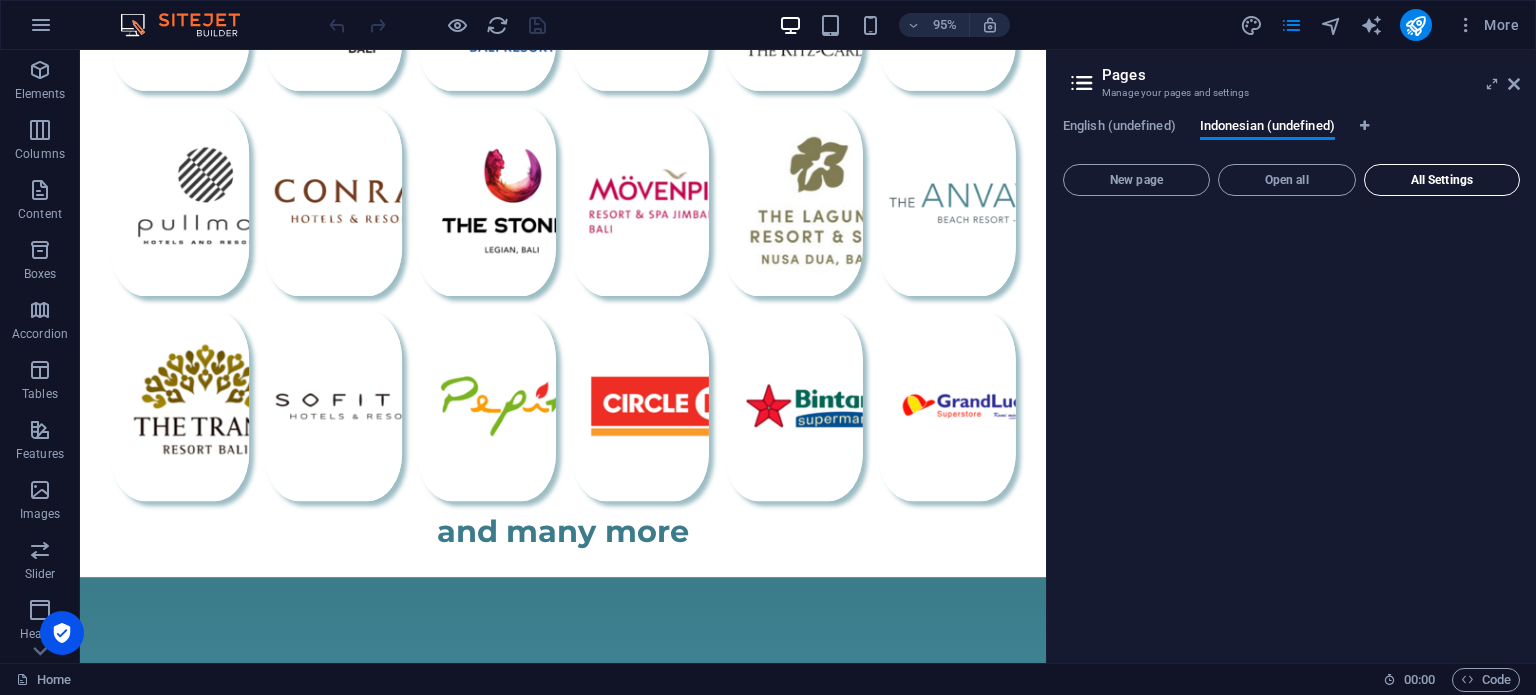 click on "All Settings" at bounding box center (1442, 180) 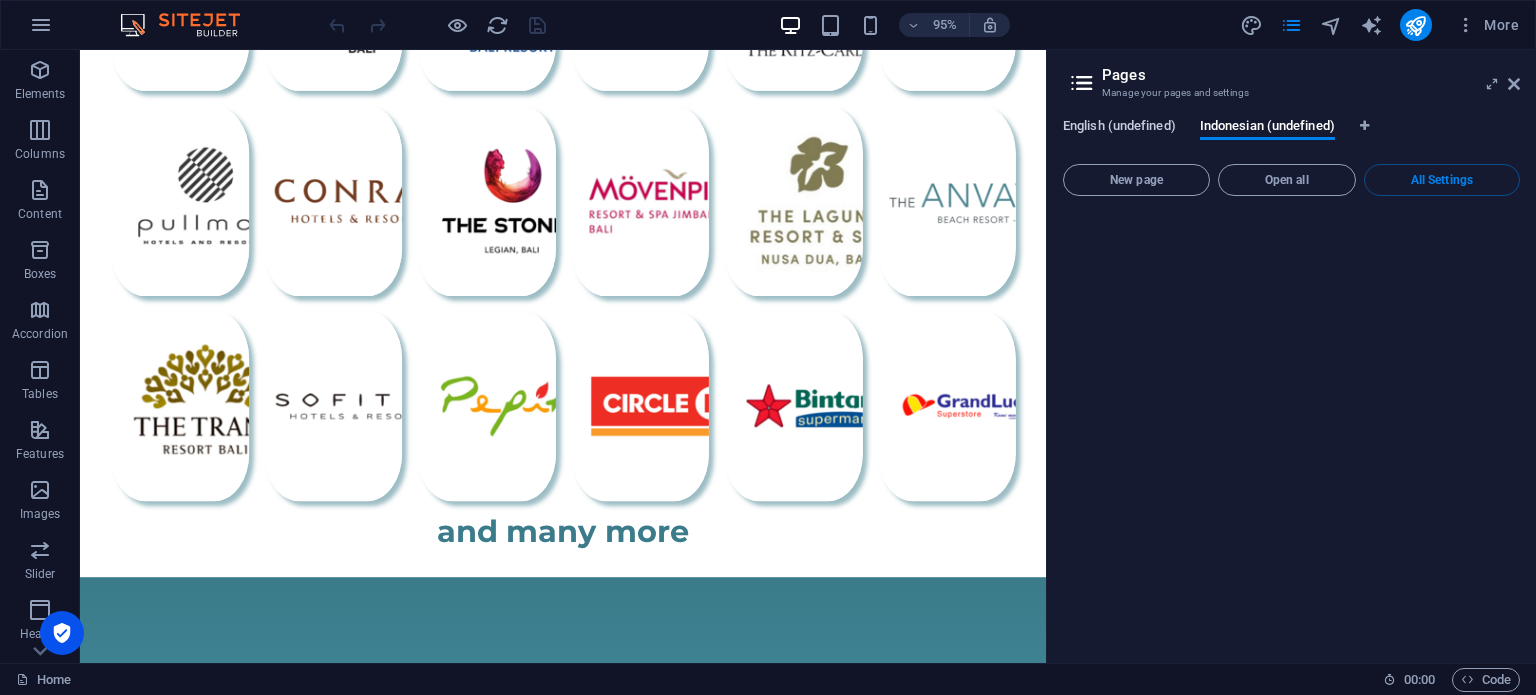 click on "English (undefined)" at bounding box center [1119, 128] 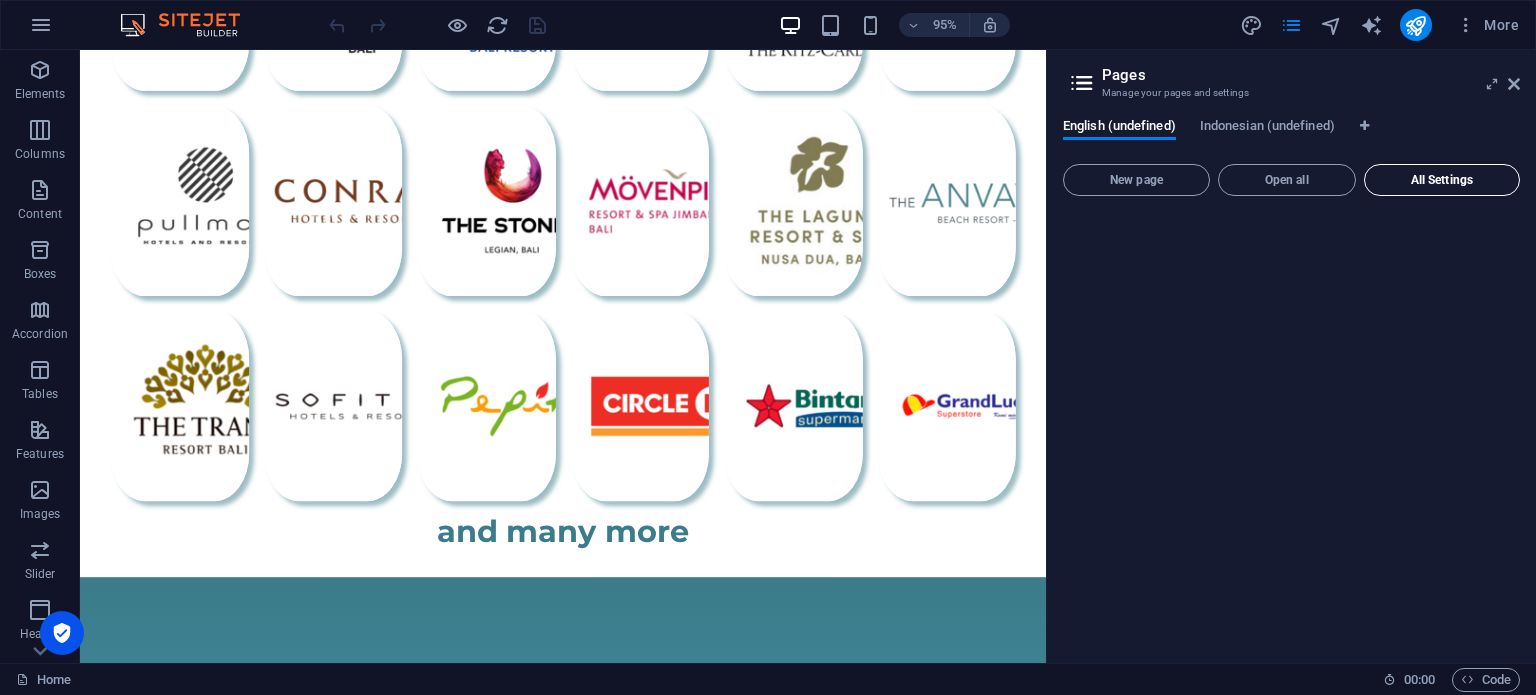 click on "All Settings" at bounding box center [1442, 180] 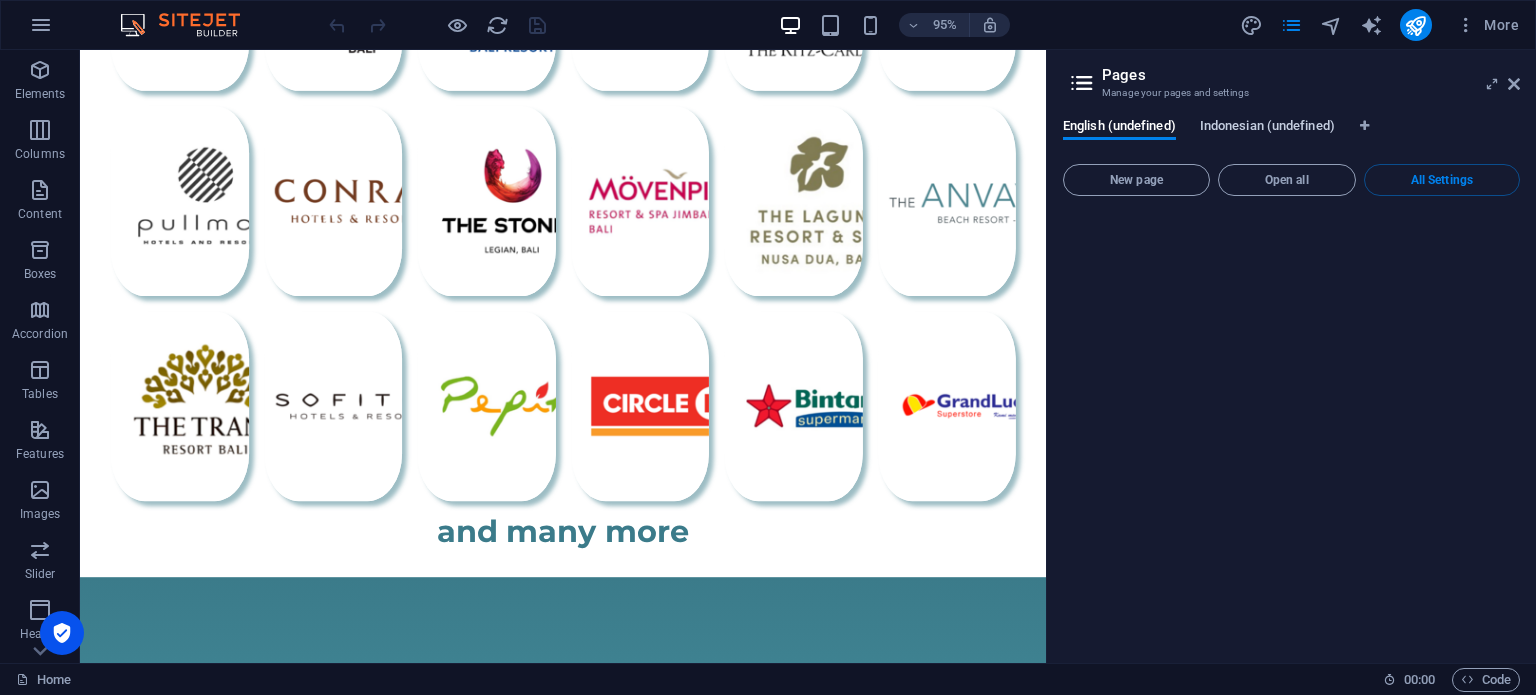 click on "Indonesian (undefined)" at bounding box center (1267, 128) 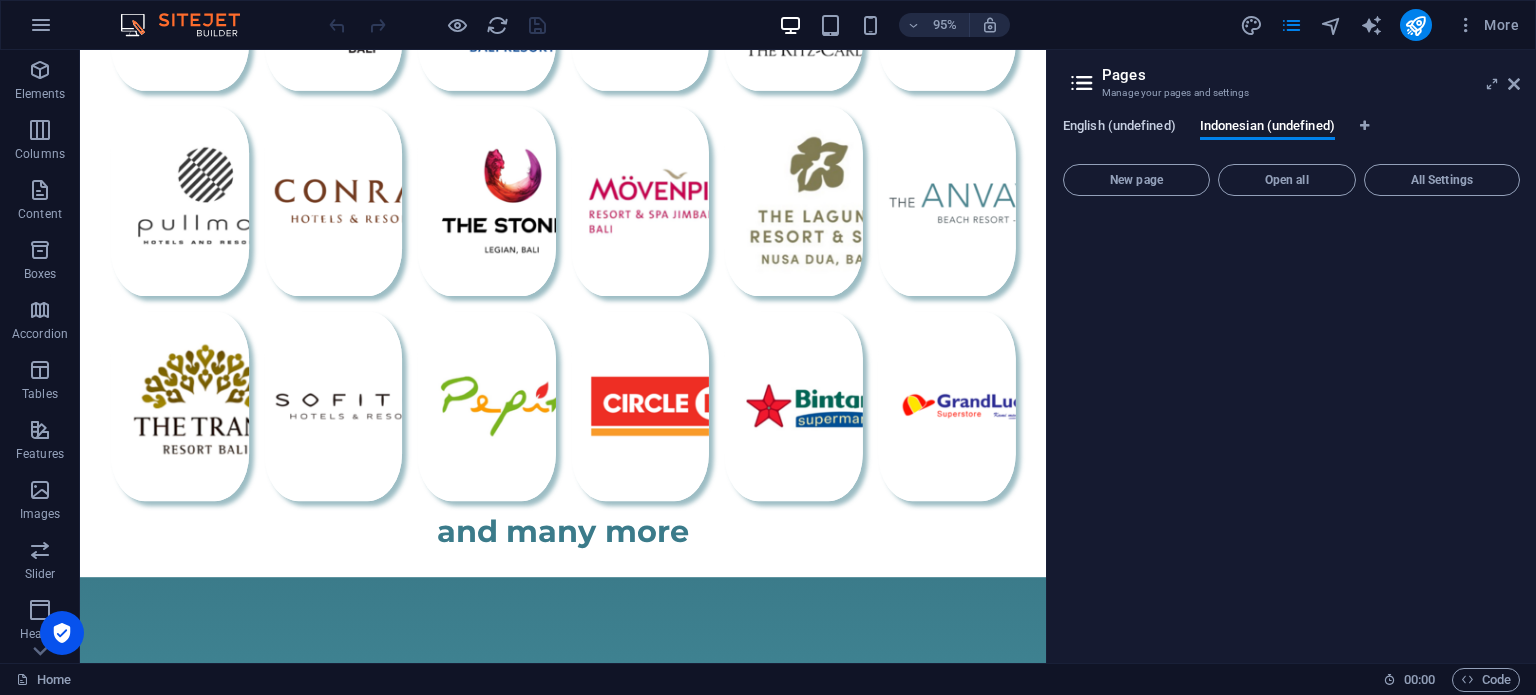 click on "English (undefined)" at bounding box center (1119, 128) 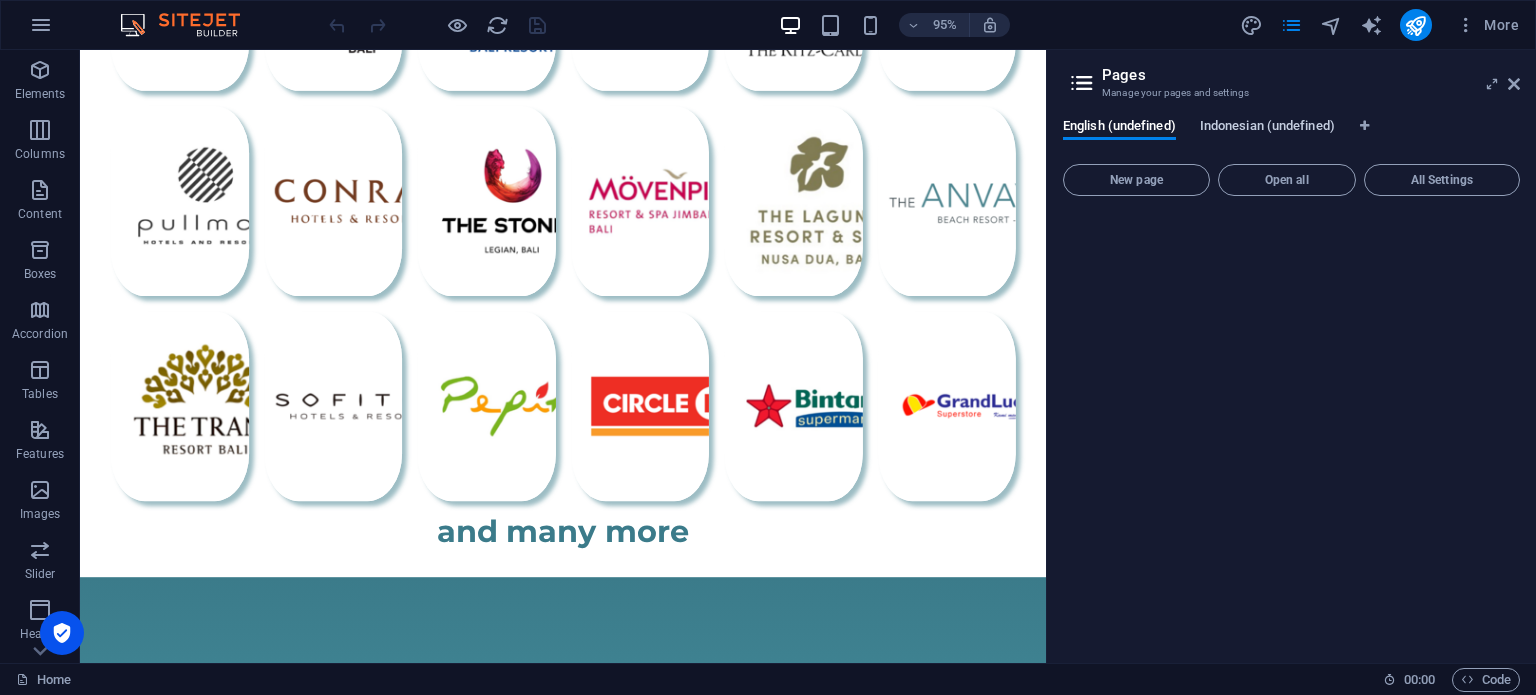 click on "Indonesian (undefined)" at bounding box center (1267, 128) 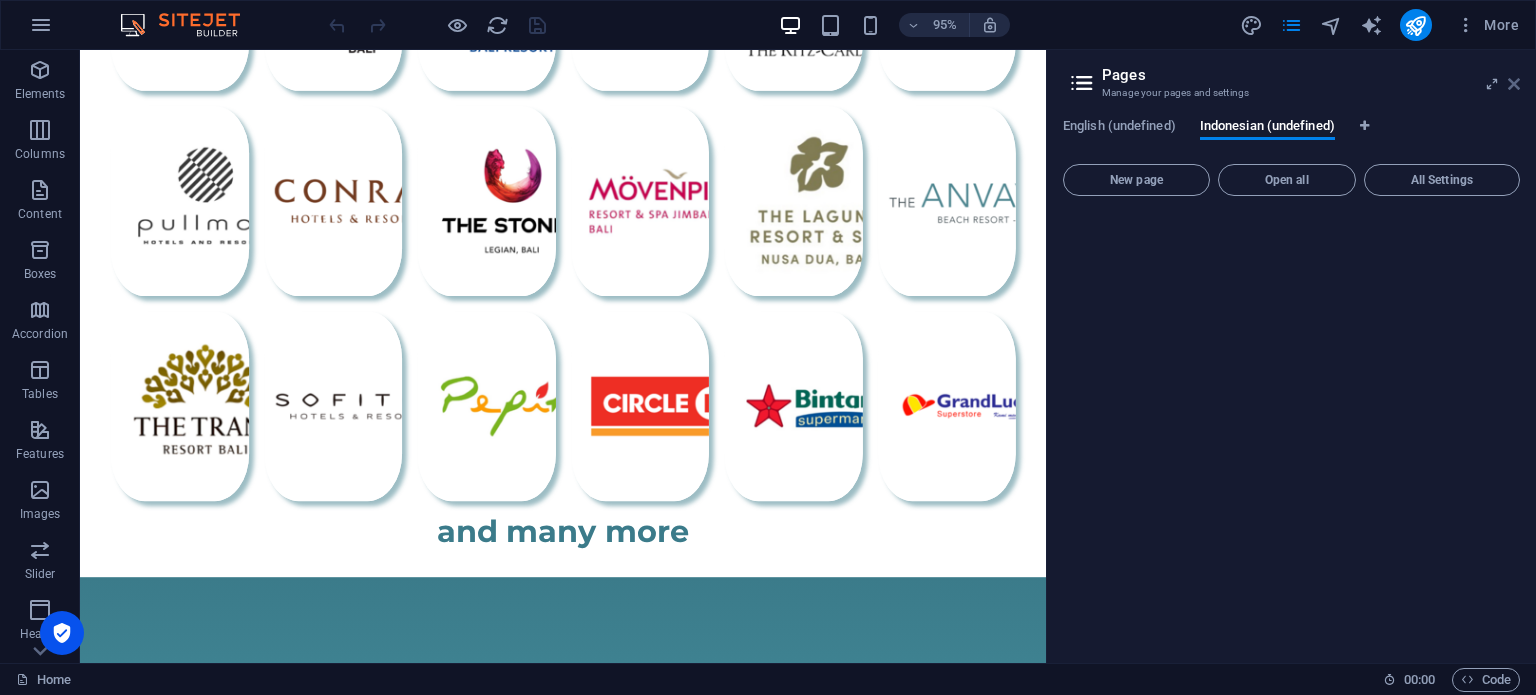 click at bounding box center [1514, 84] 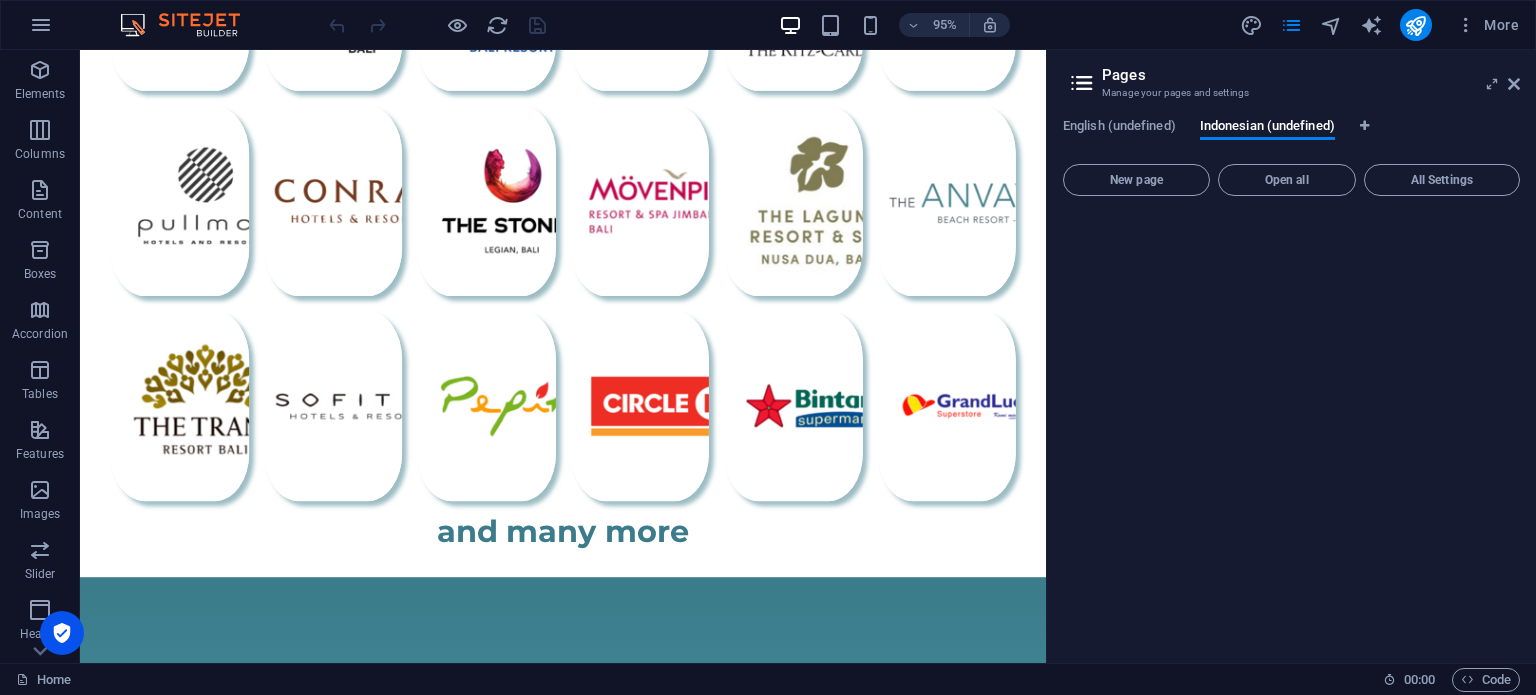scroll, scrollTop: 2094, scrollLeft: 0, axis: vertical 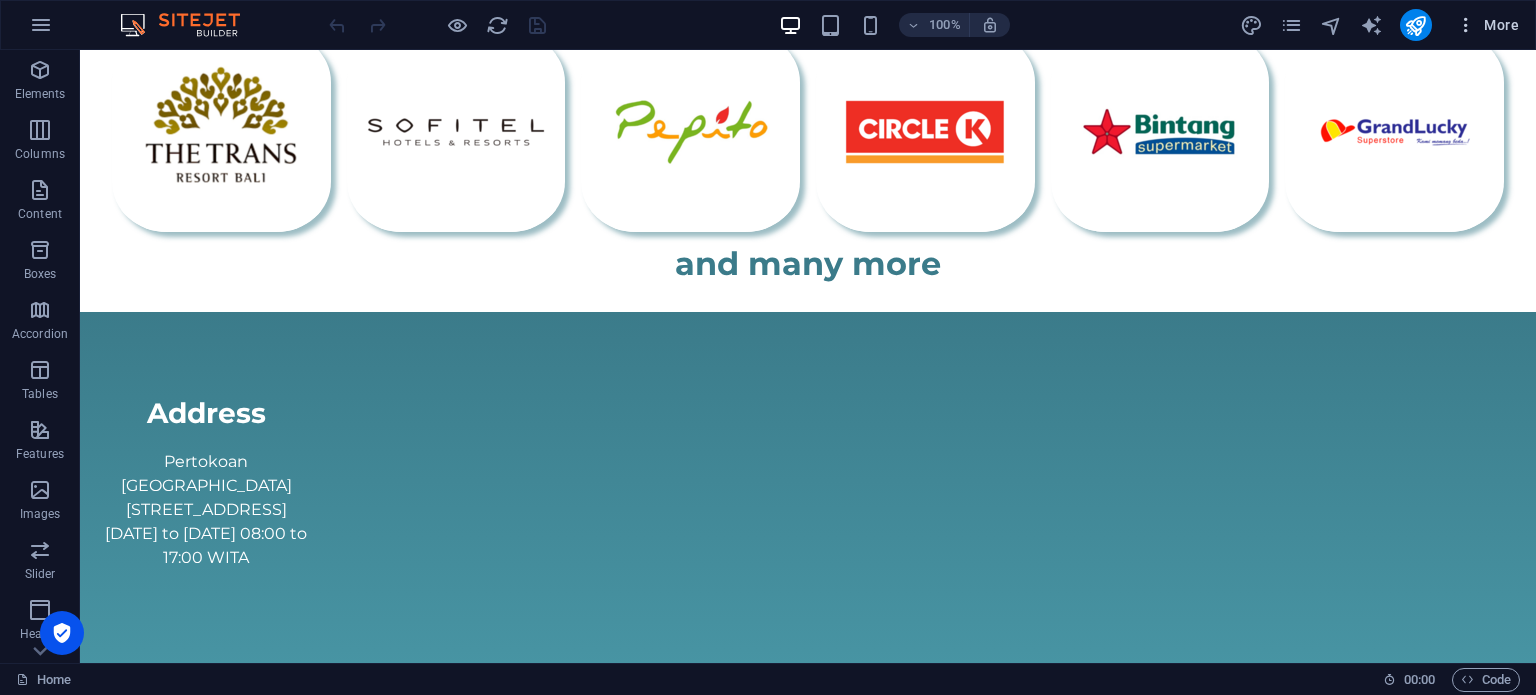 click on "More" at bounding box center [1487, 25] 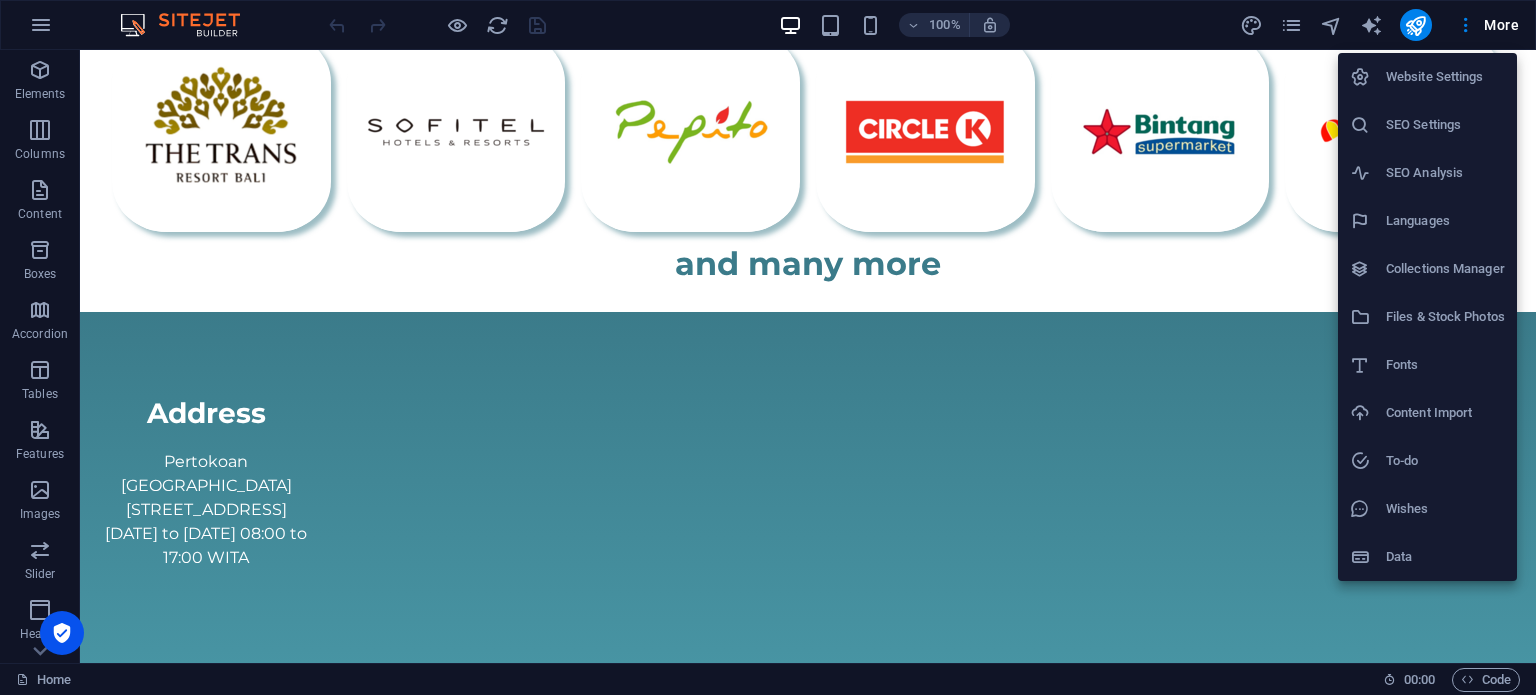 click on "Languages" at bounding box center [1445, 221] 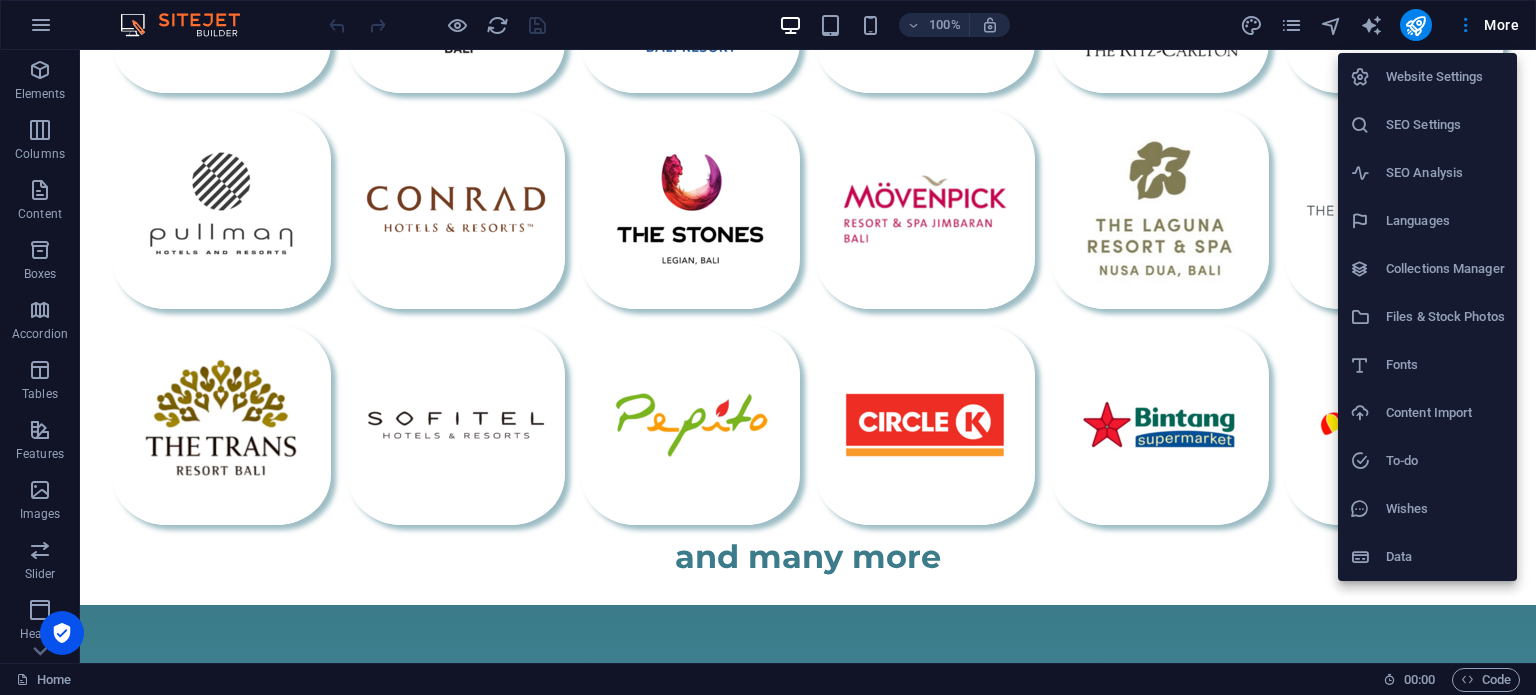 select on "41" 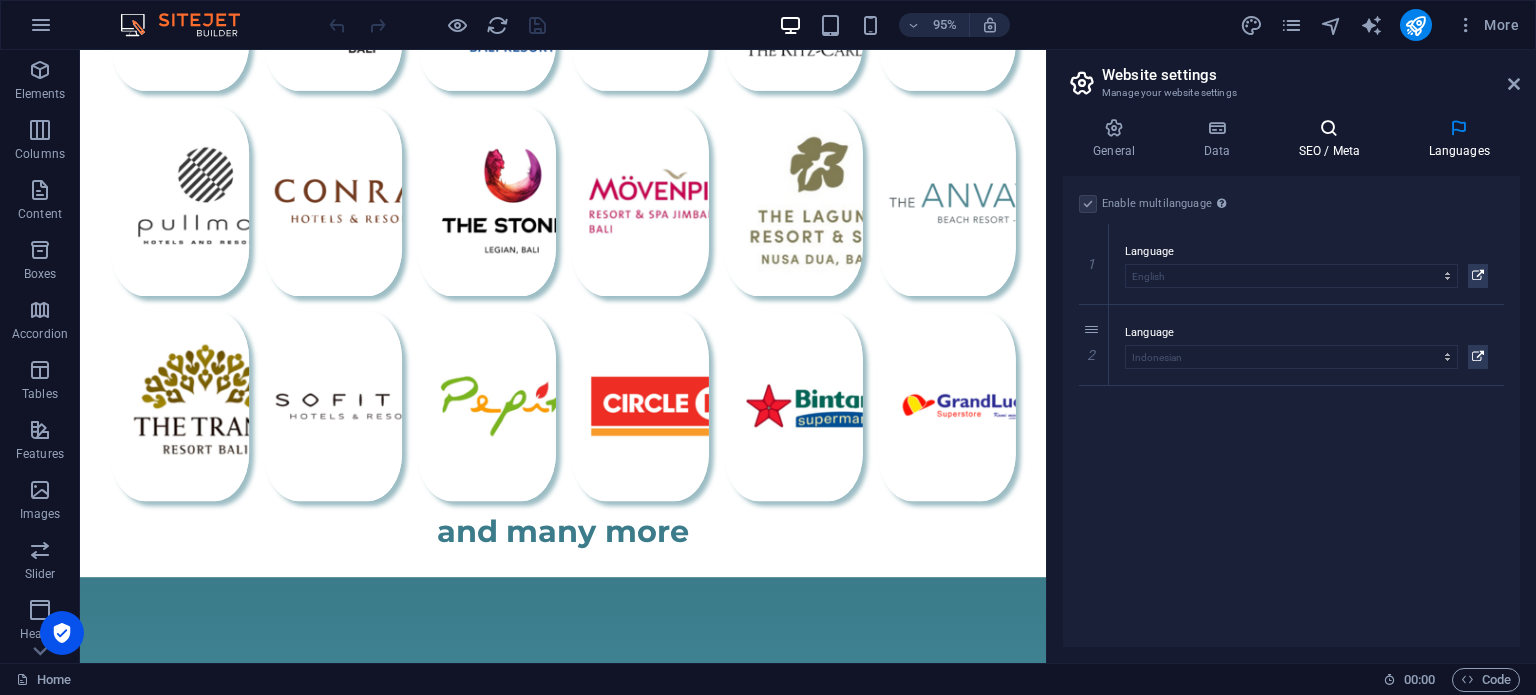 click on "SEO / Meta" at bounding box center (1333, 139) 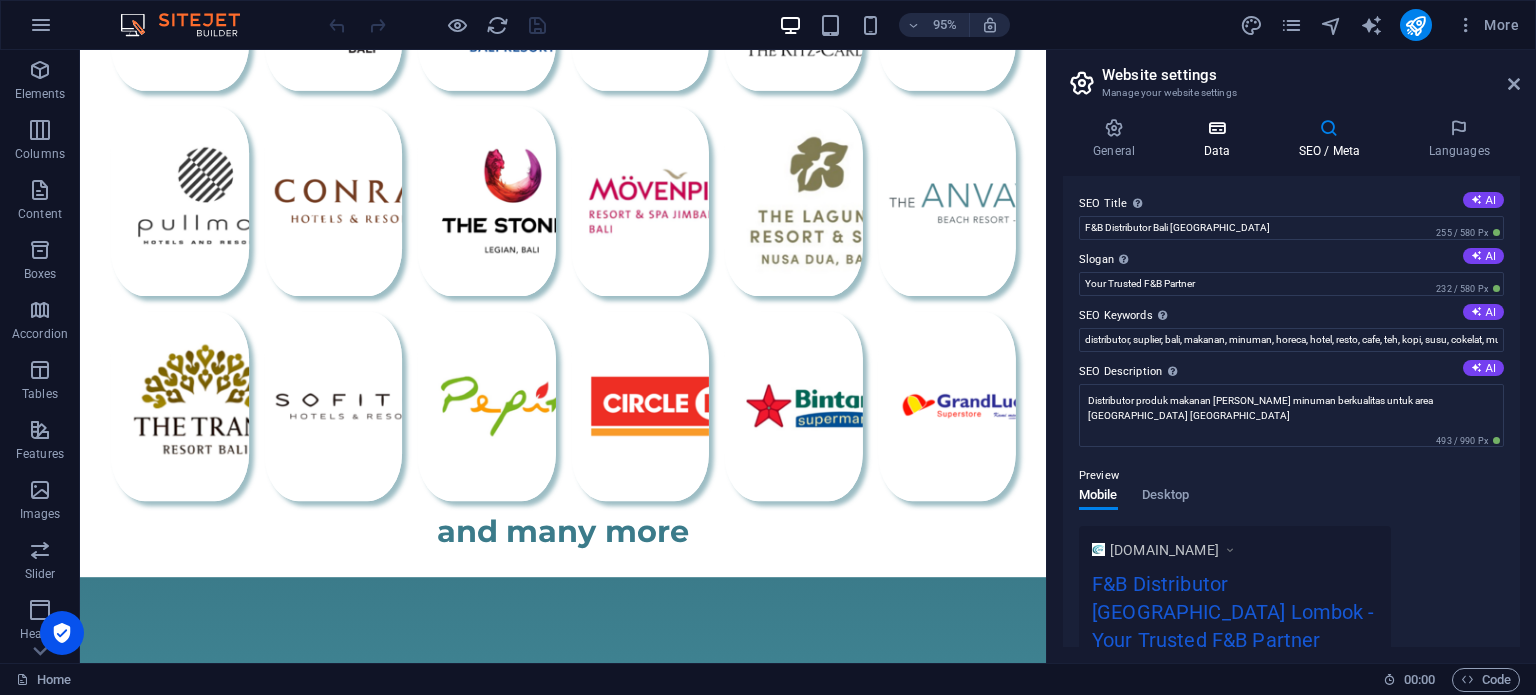 click on "Data" at bounding box center (1220, 139) 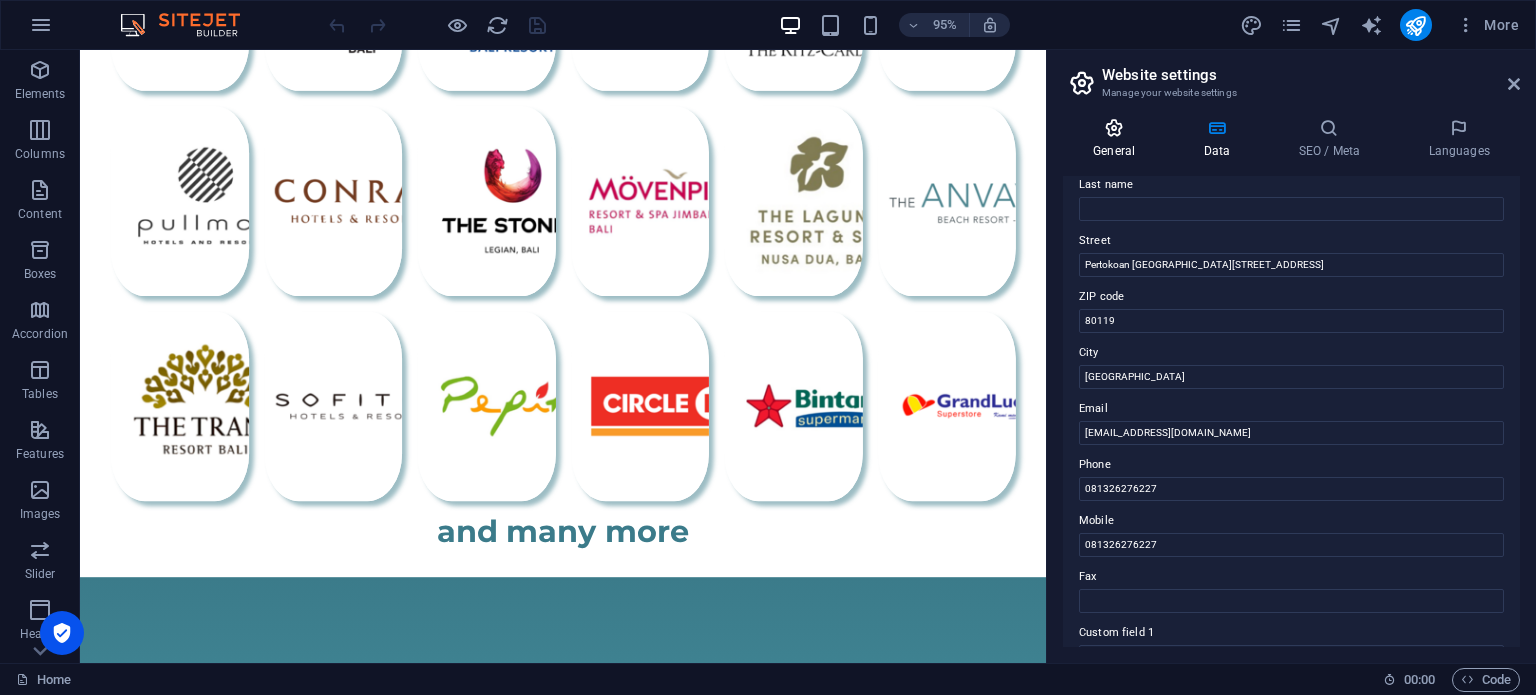 scroll, scrollTop: 166, scrollLeft: 0, axis: vertical 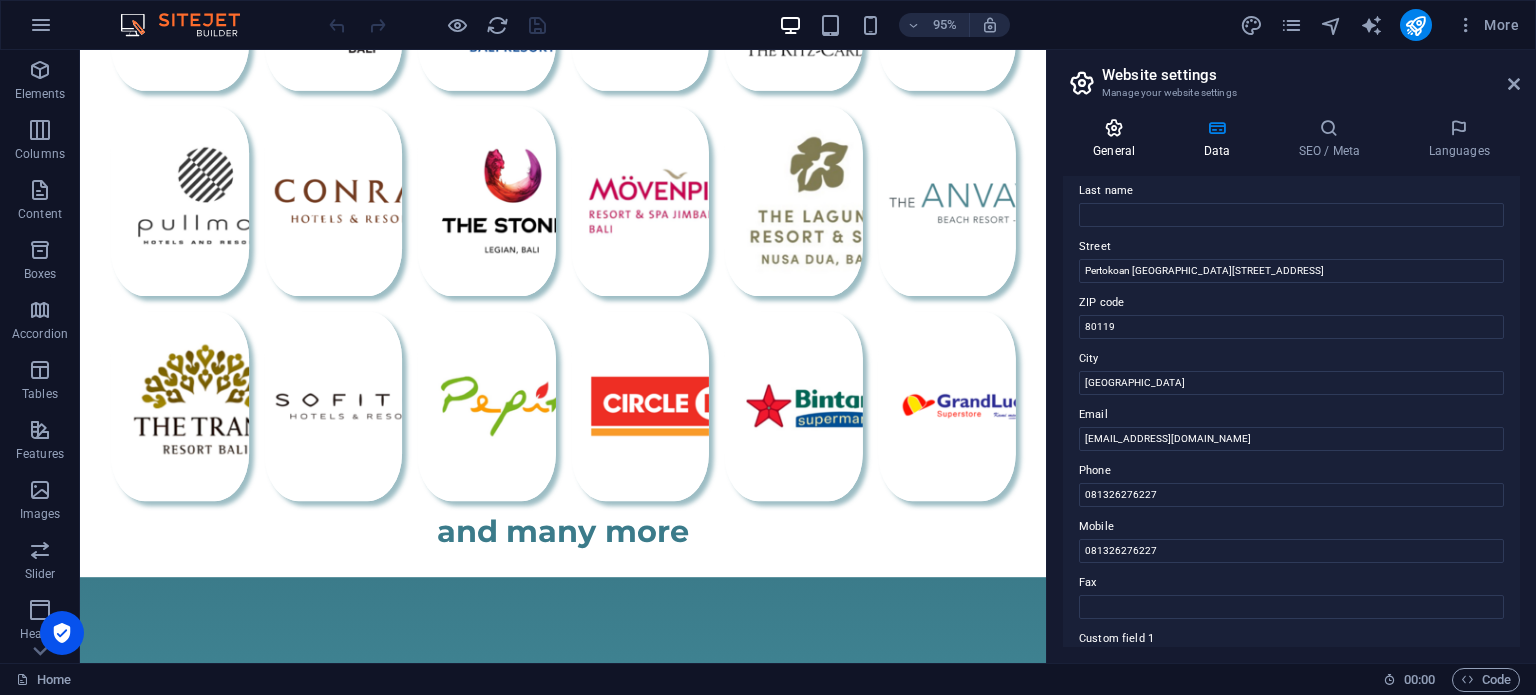 click on "General" at bounding box center [1118, 139] 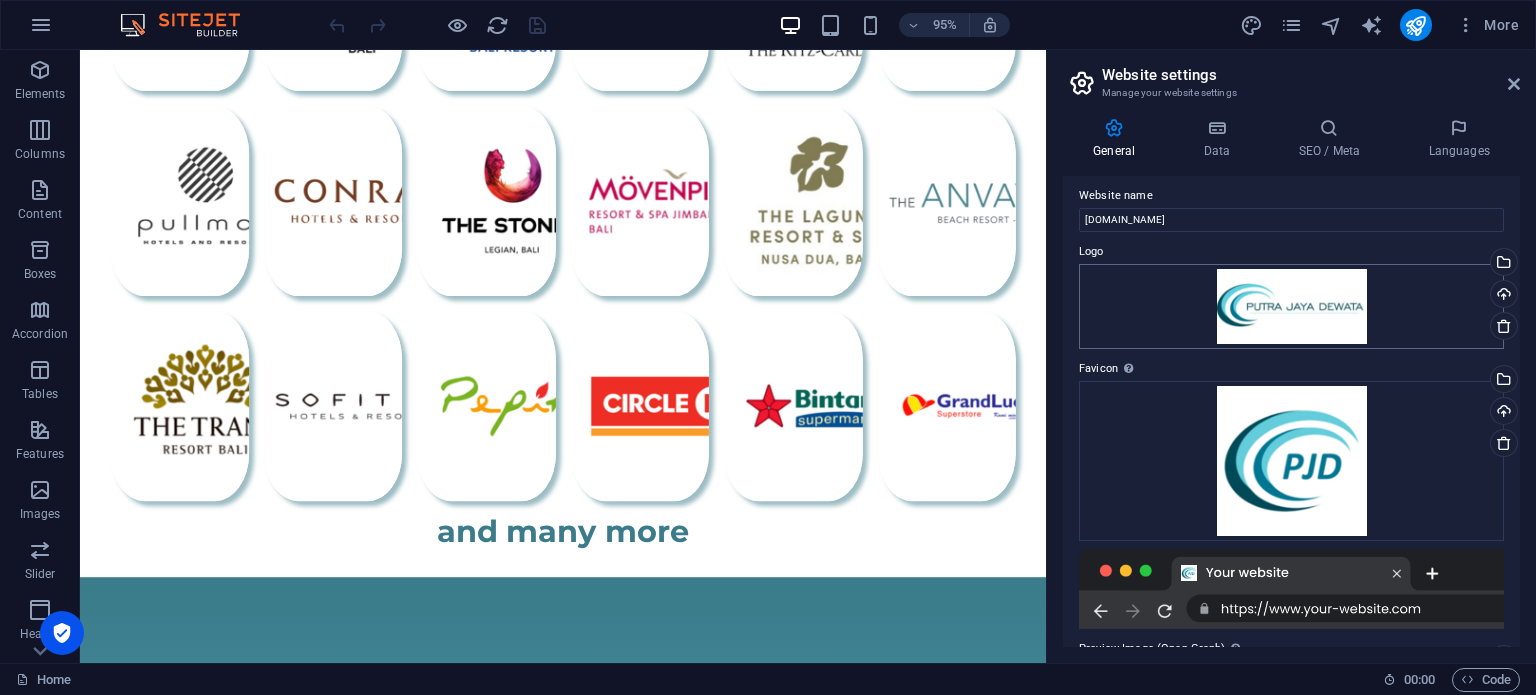 scroll, scrollTop: 0, scrollLeft: 0, axis: both 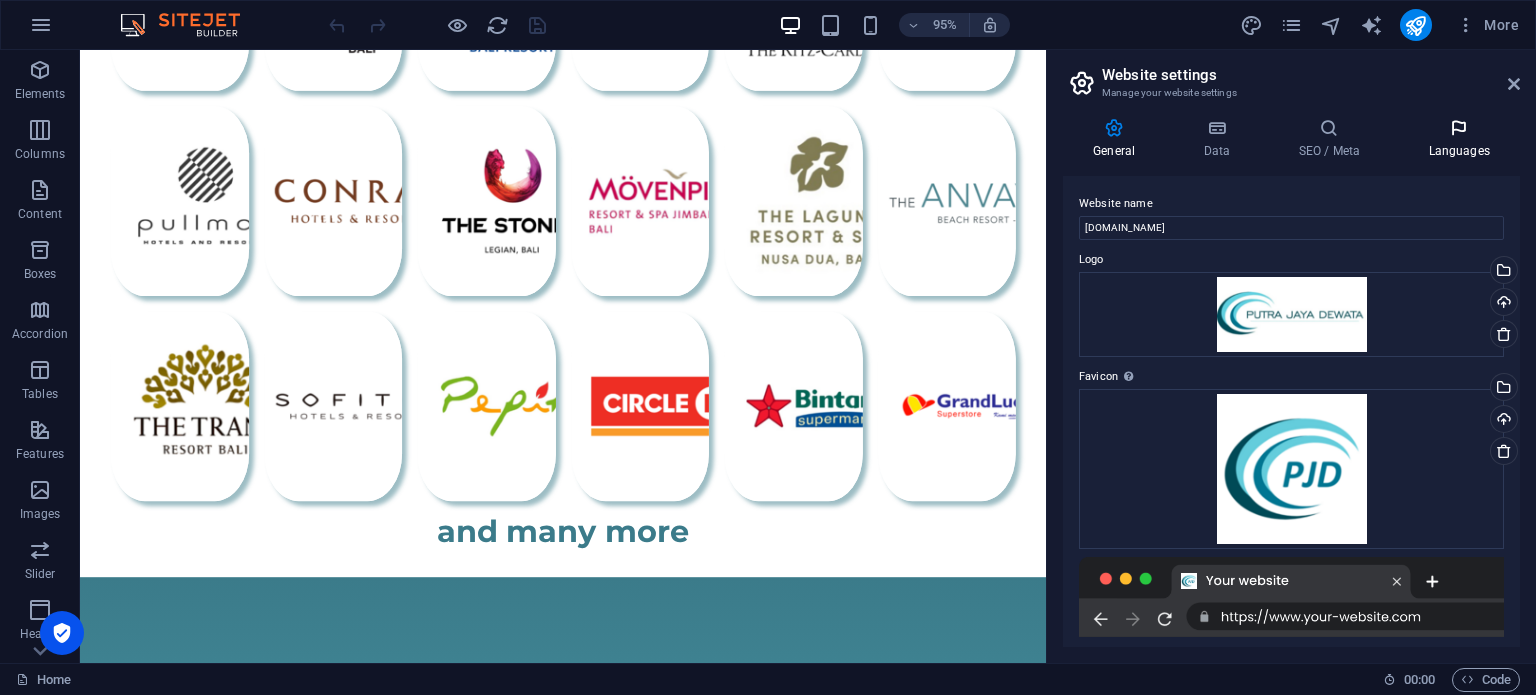 click on "Languages" at bounding box center [1459, 139] 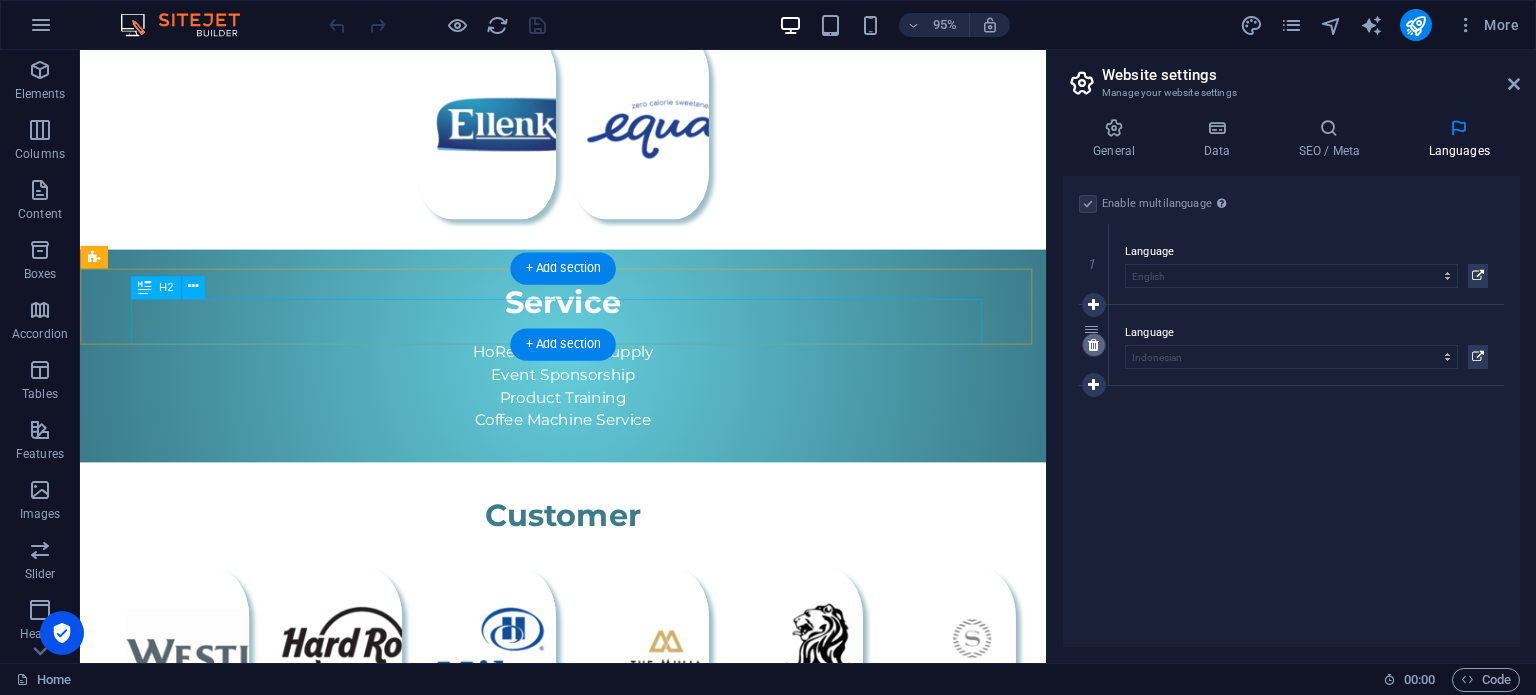 scroll, scrollTop: 1068, scrollLeft: 0, axis: vertical 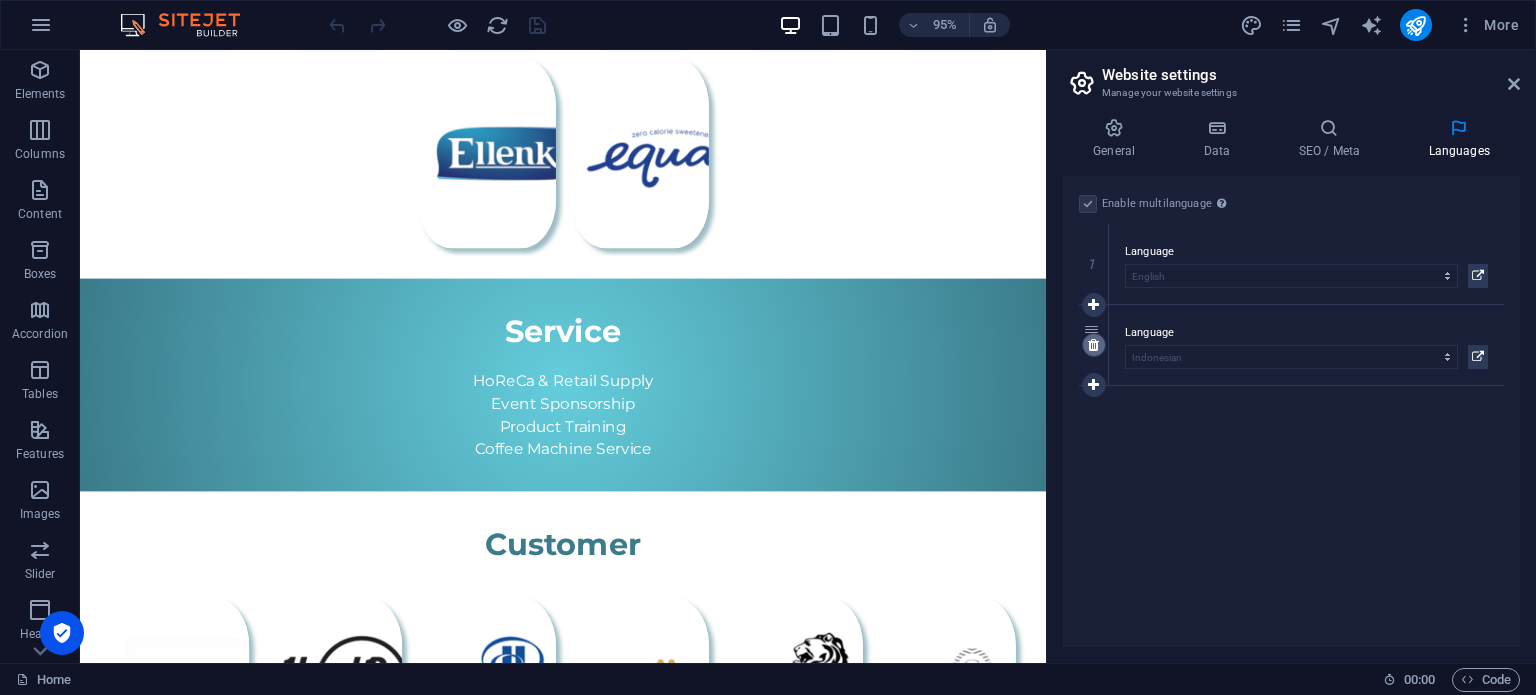 click at bounding box center (1093, 345) 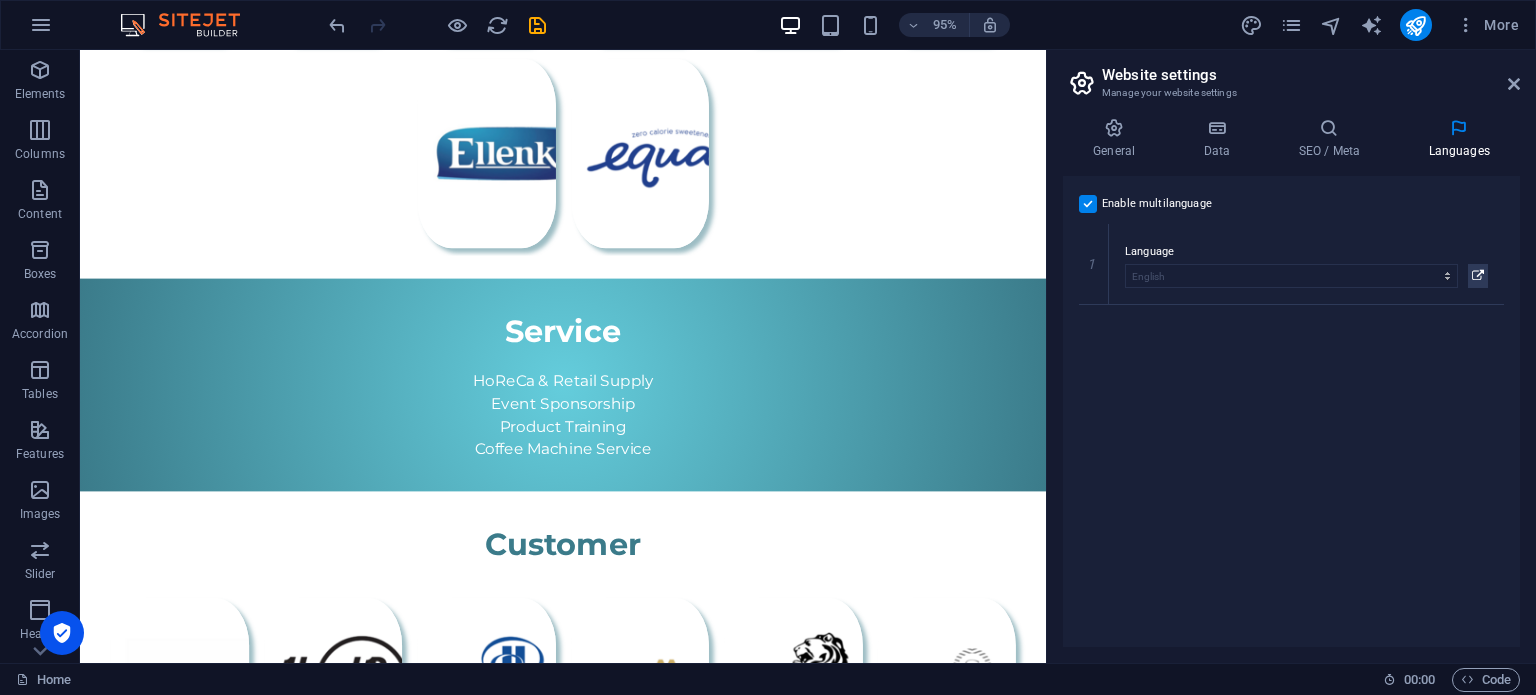click at bounding box center (1088, 204) 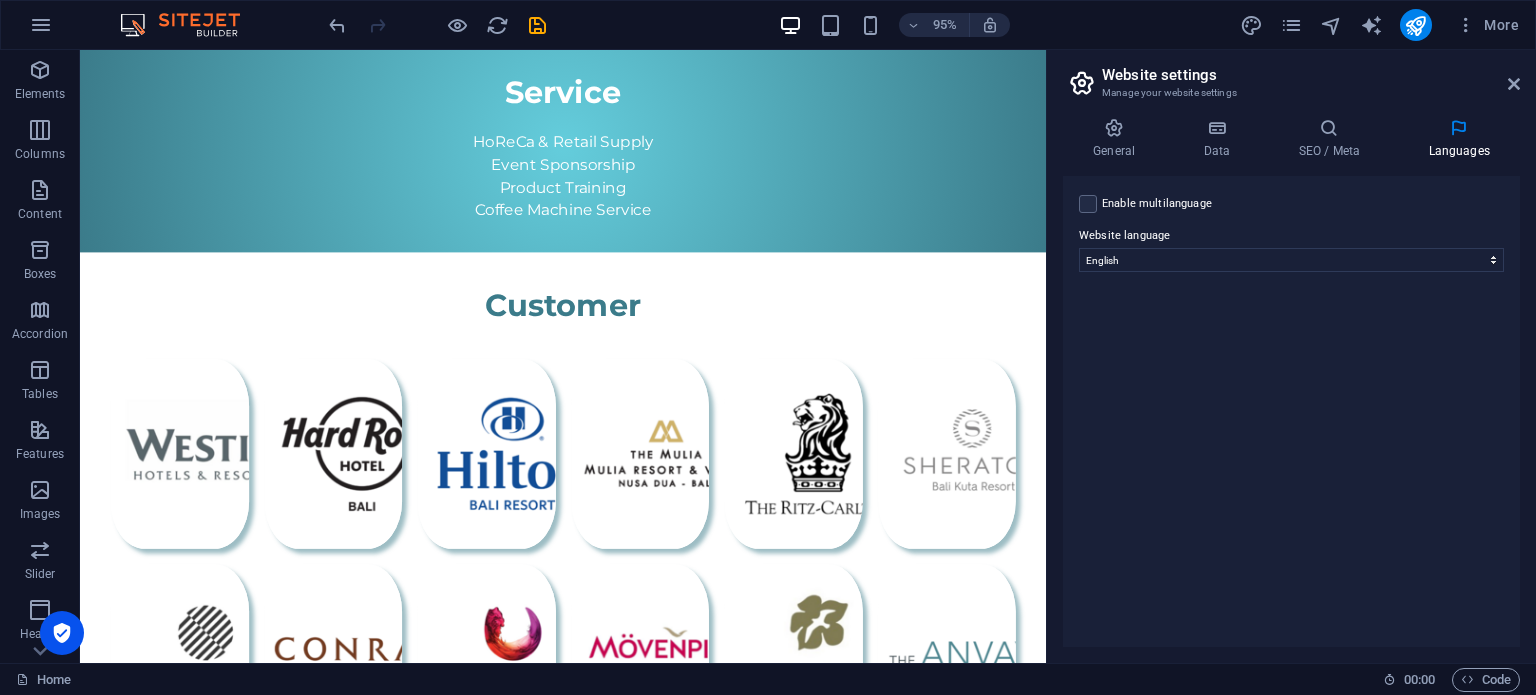 scroll, scrollTop: 1301, scrollLeft: 0, axis: vertical 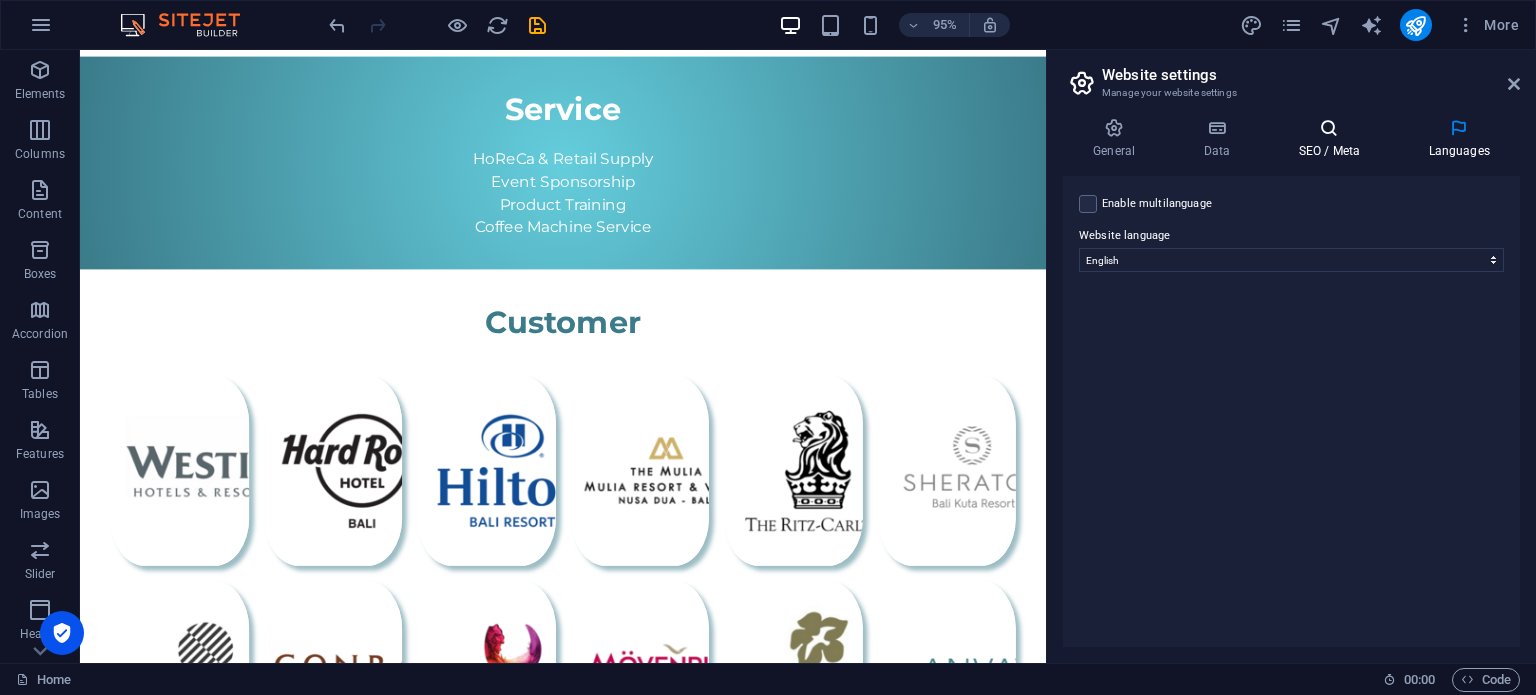 click on "SEO / Meta" at bounding box center [1333, 139] 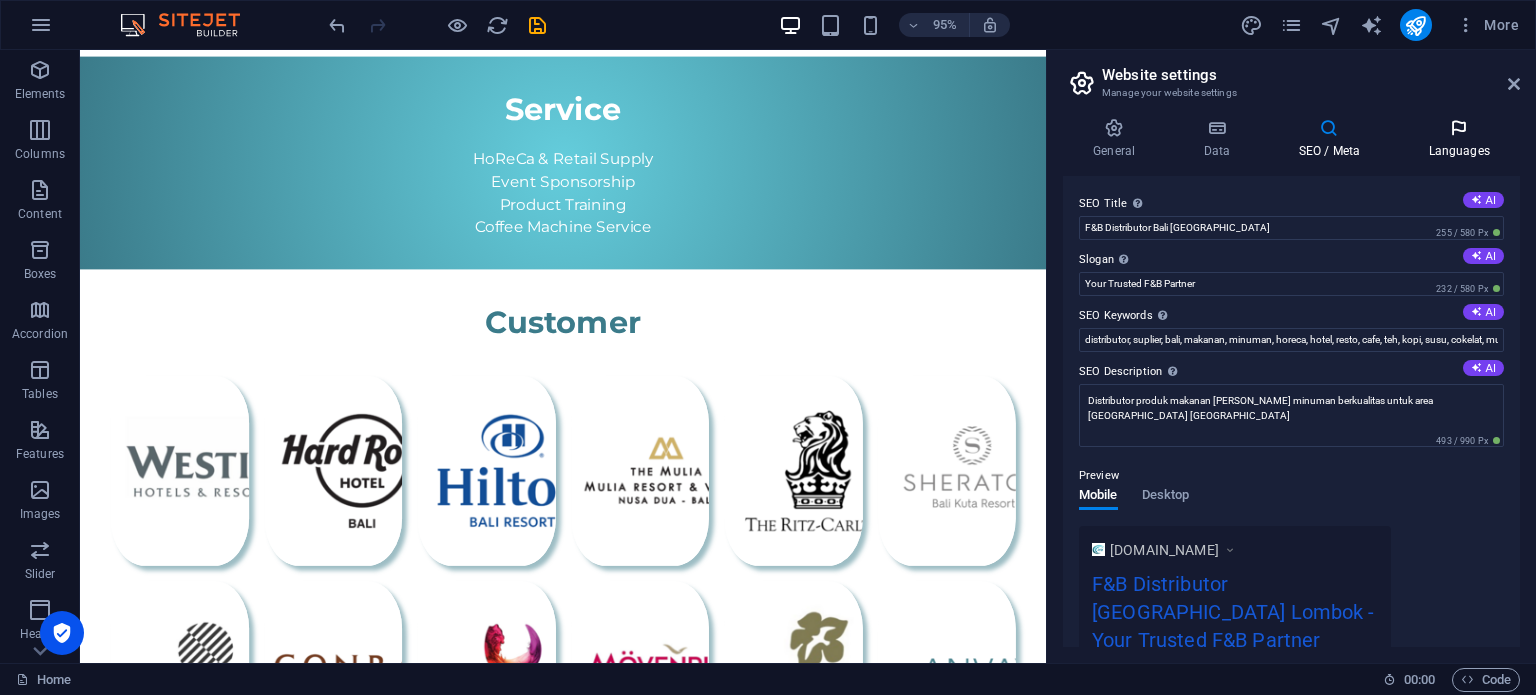 click on "Languages" at bounding box center (1459, 139) 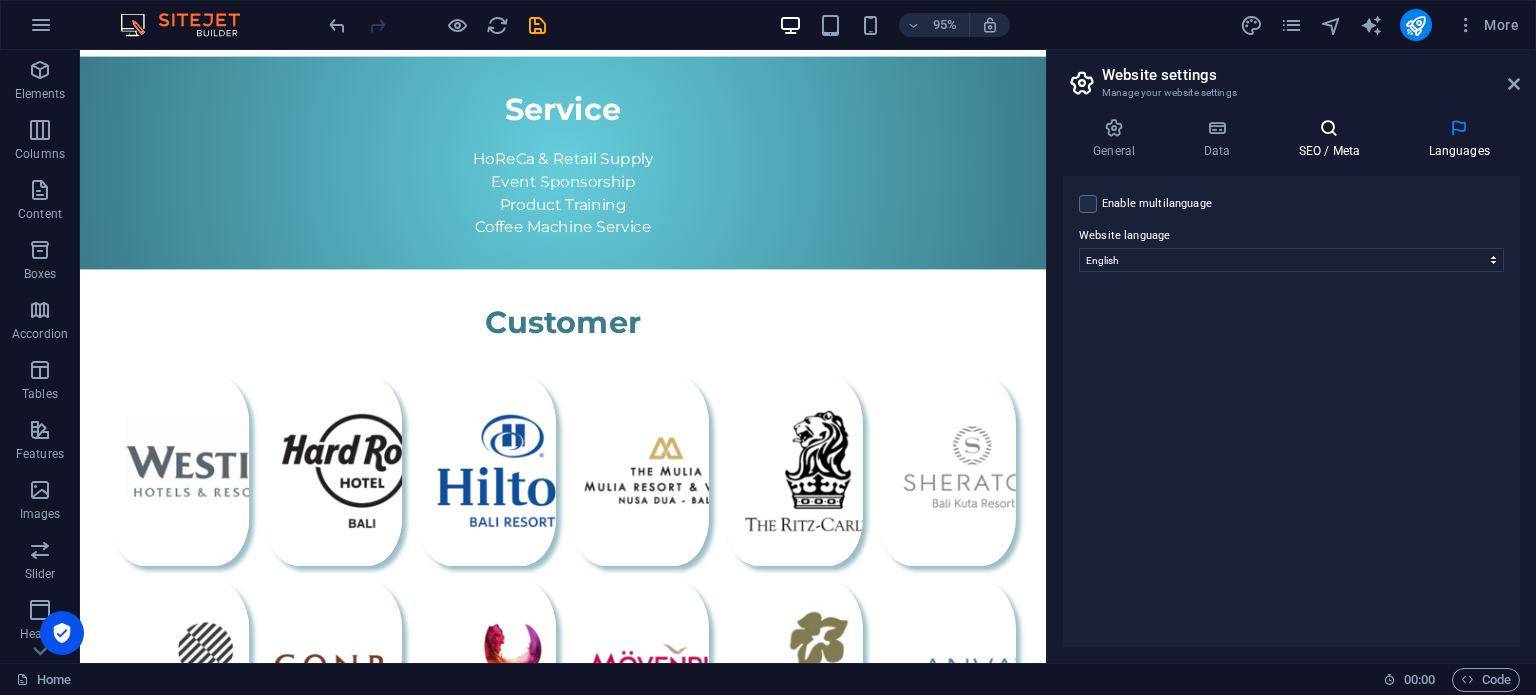 click on "SEO / Meta" at bounding box center (1333, 139) 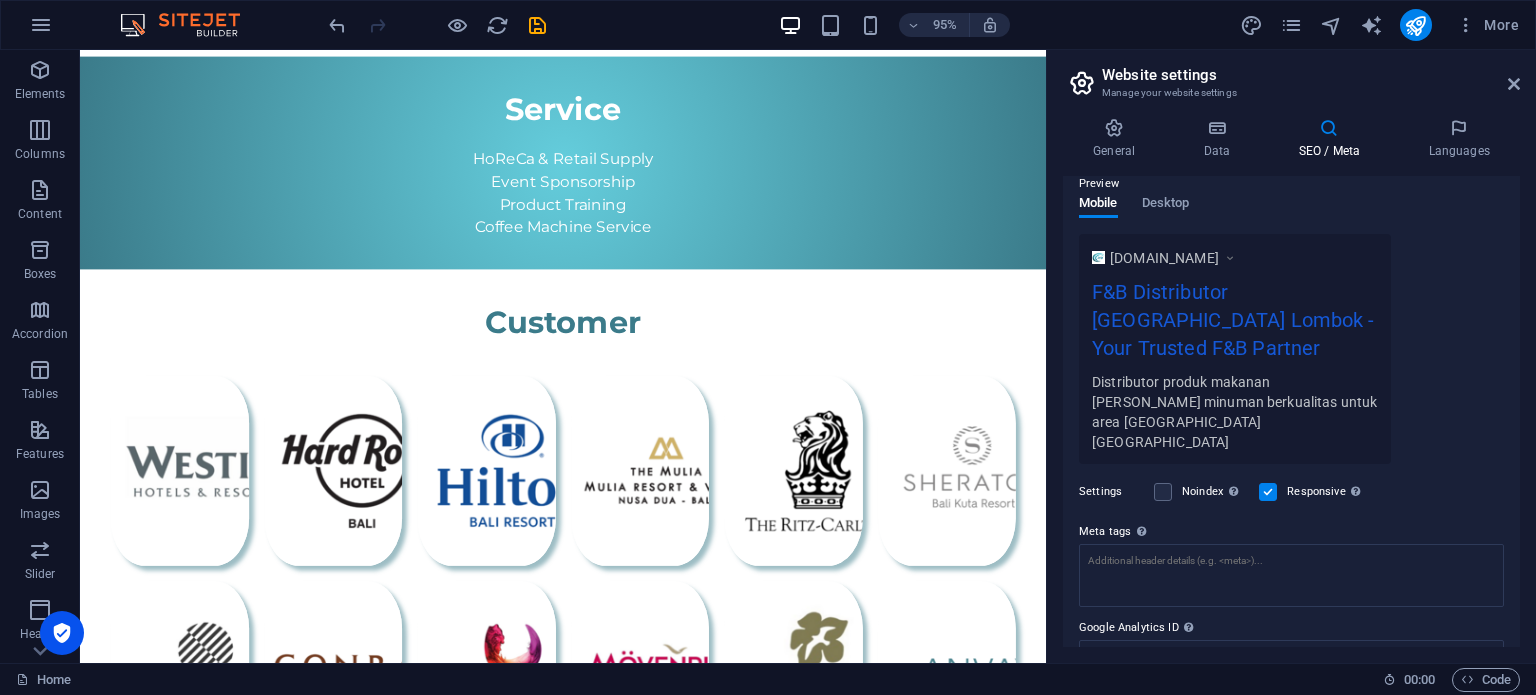 scroll, scrollTop: 300, scrollLeft: 0, axis: vertical 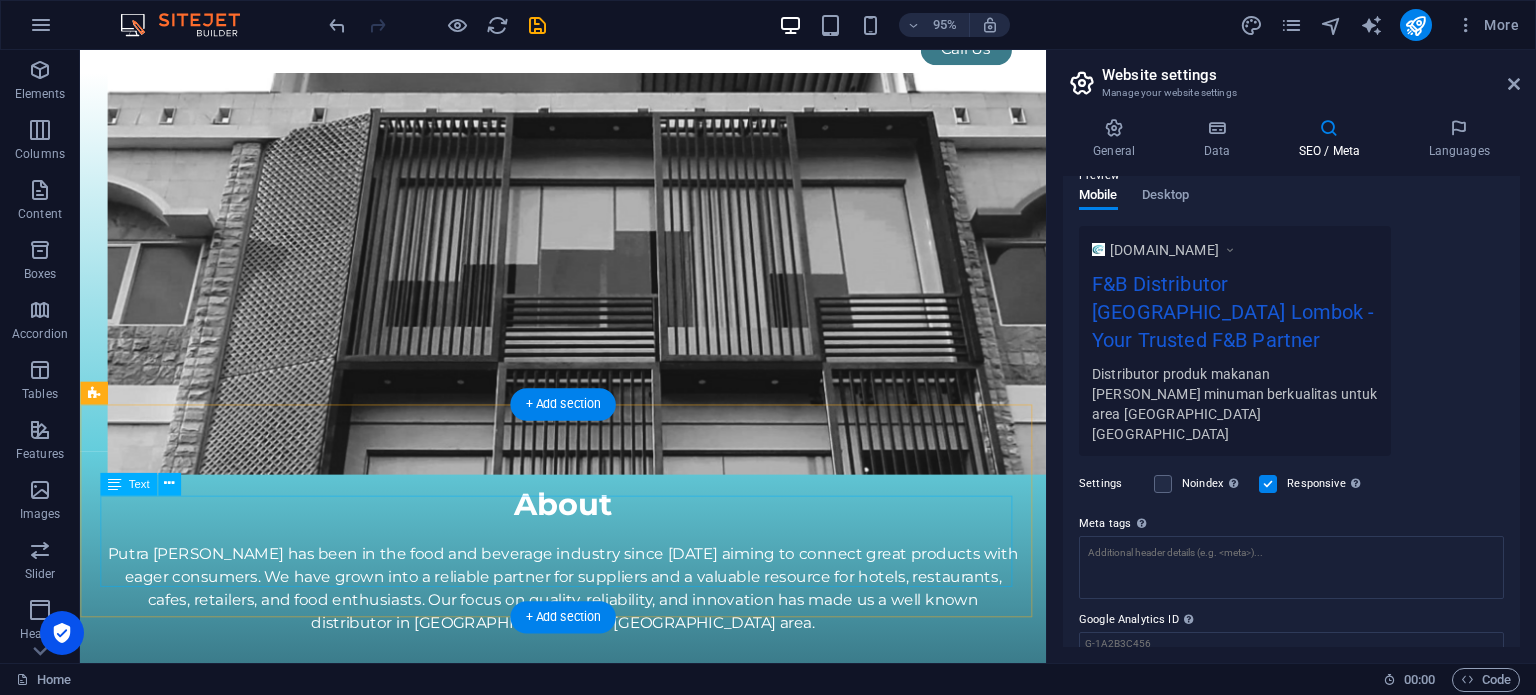 click on "Putra [PERSON_NAME] has been in the food and beverage industry since [DATE] aiming to connect great products with eager consumers. We have grown into a reliable partner for suppliers and a valuable resource for hotels, restaurants, cafes, retailers, and food enthusiasts. Our focus on quality, reliability, and innovation has made us a well known distributor in [GEOGRAPHIC_DATA] also [GEOGRAPHIC_DATA] area." at bounding box center [589, 617] 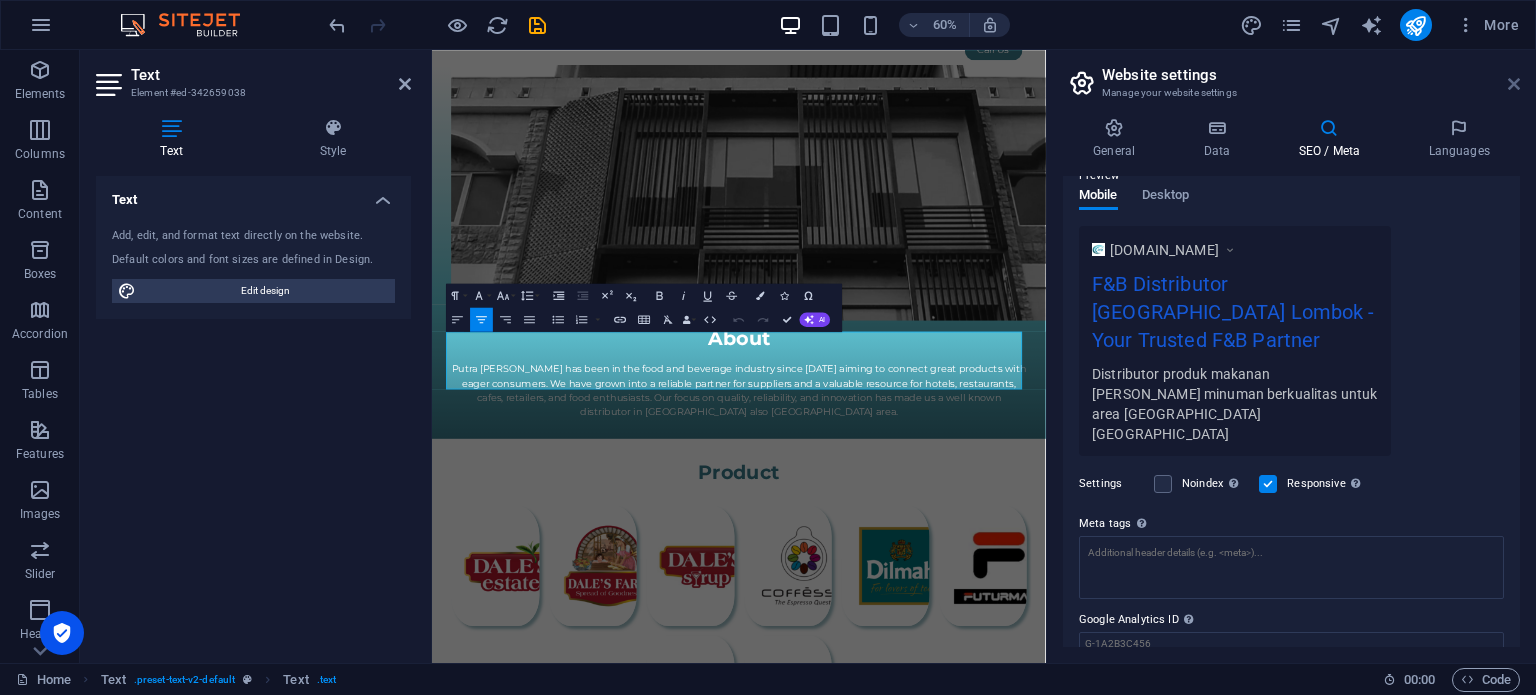 click at bounding box center (1514, 84) 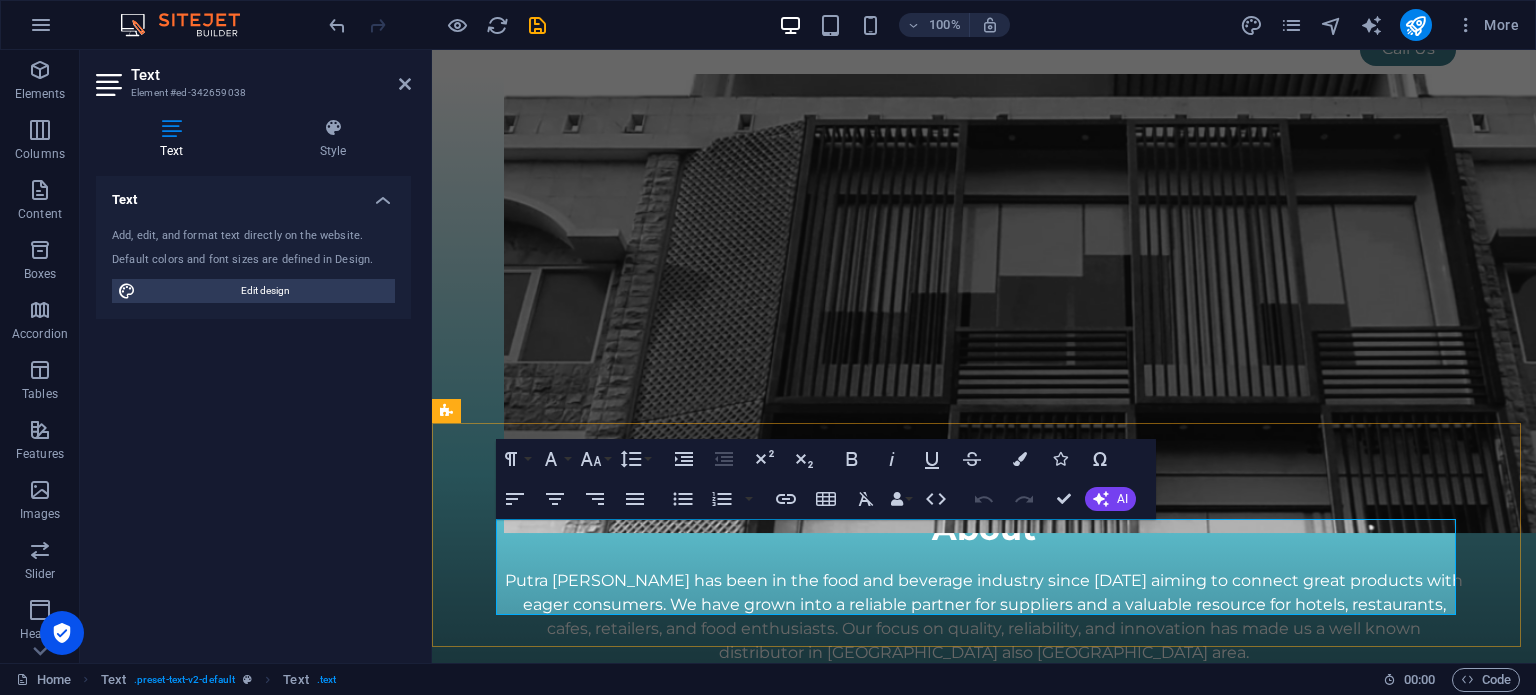 click on "Putra [PERSON_NAME] has been in the food and beverage industry since [DATE] aiming to connect great products with eager consumers. We have grown into a reliable partner for suppliers and a valuable resource for hotels, restaurants, cafes, retailers, and food enthusiasts. Our focus on quality, reliability, and innovation has made us a well known distributor in [GEOGRAPHIC_DATA] also [GEOGRAPHIC_DATA] area." at bounding box center [984, 617] 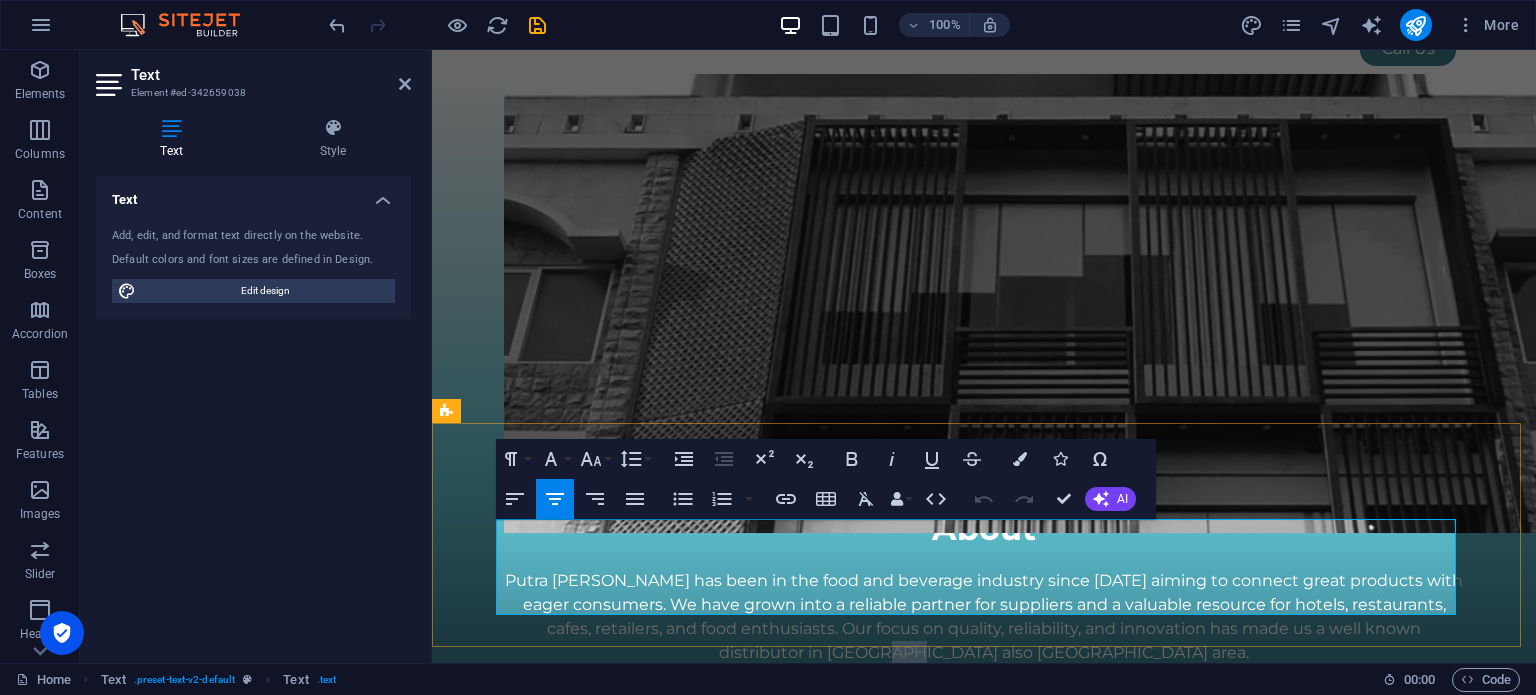 drag, startPoint x: 932, startPoint y: 599, endPoint x: 996, endPoint y: 599, distance: 64 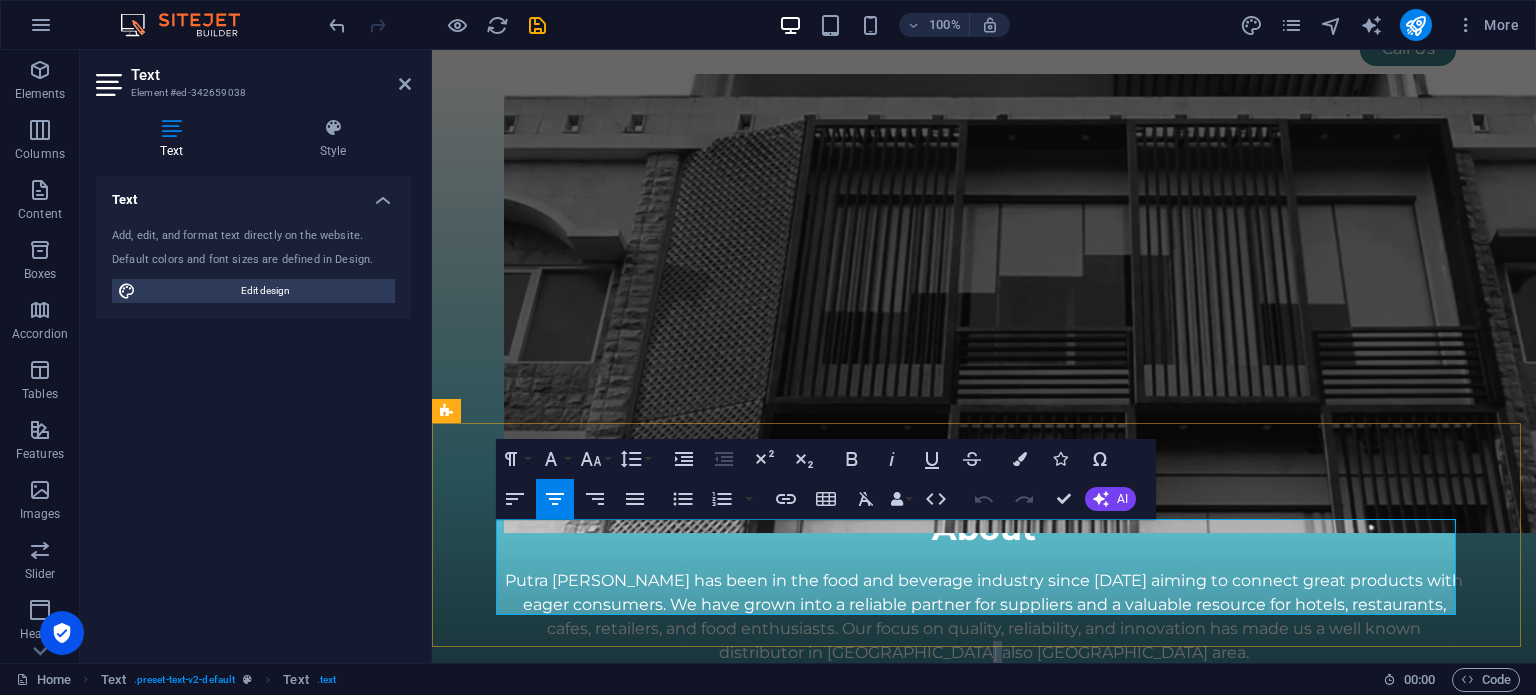 drag, startPoint x: 1028, startPoint y: 599, endPoint x: 1044, endPoint y: 602, distance: 16.27882 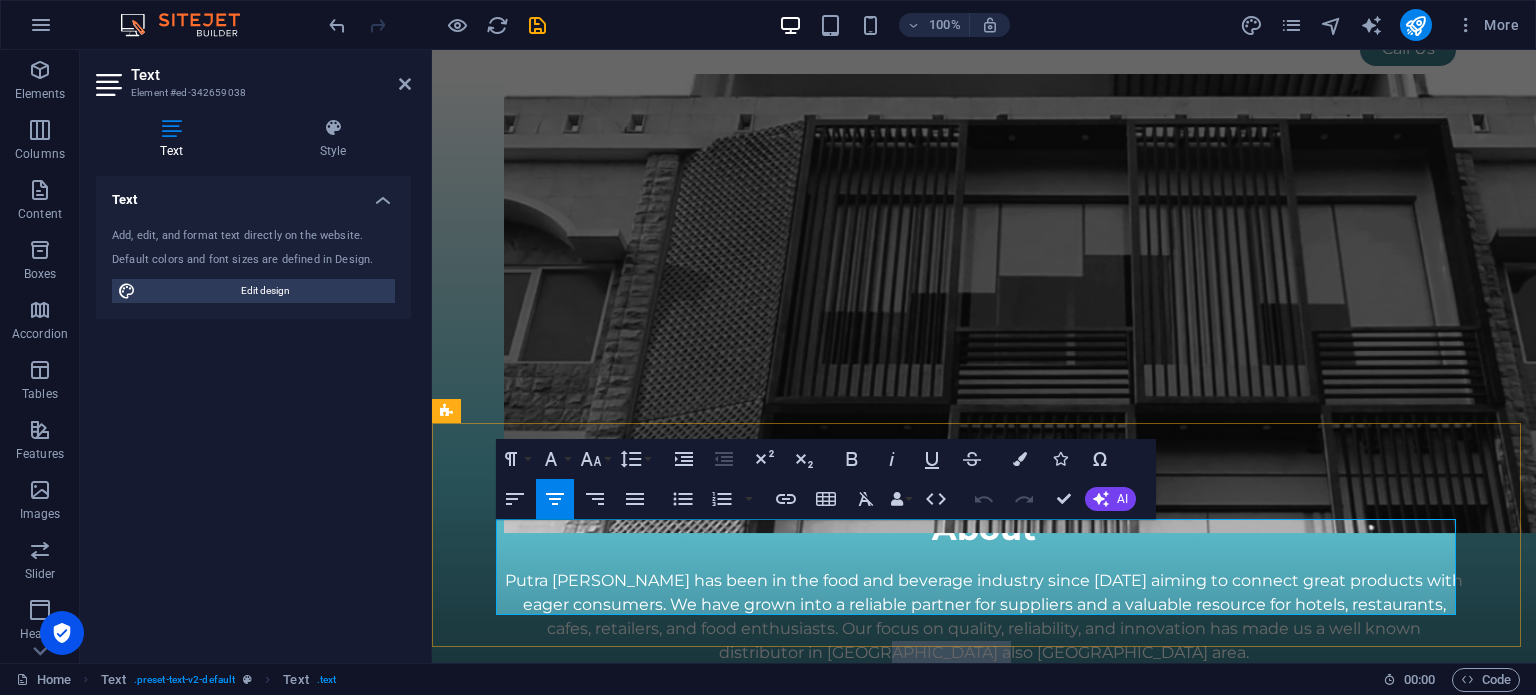 drag, startPoint x: 1048, startPoint y: 603, endPoint x: 934, endPoint y: 603, distance: 114 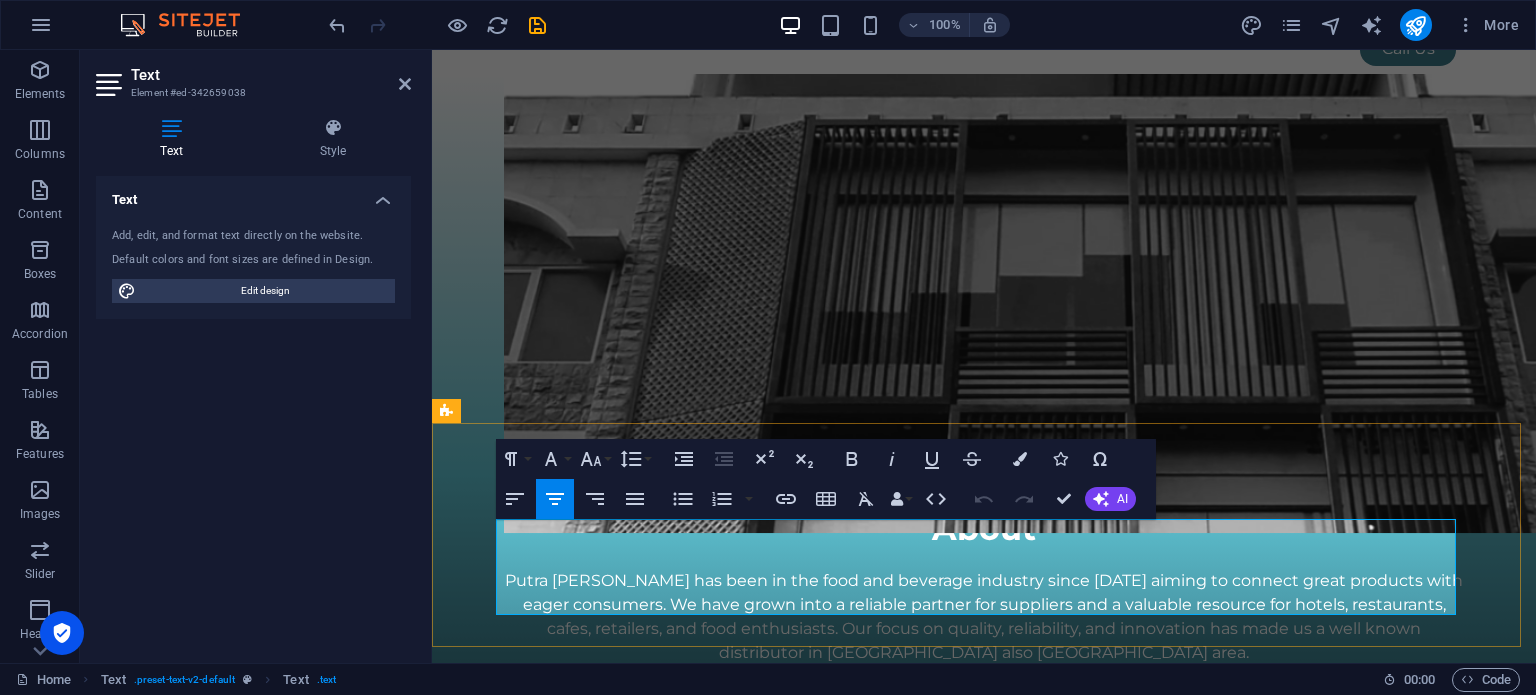type 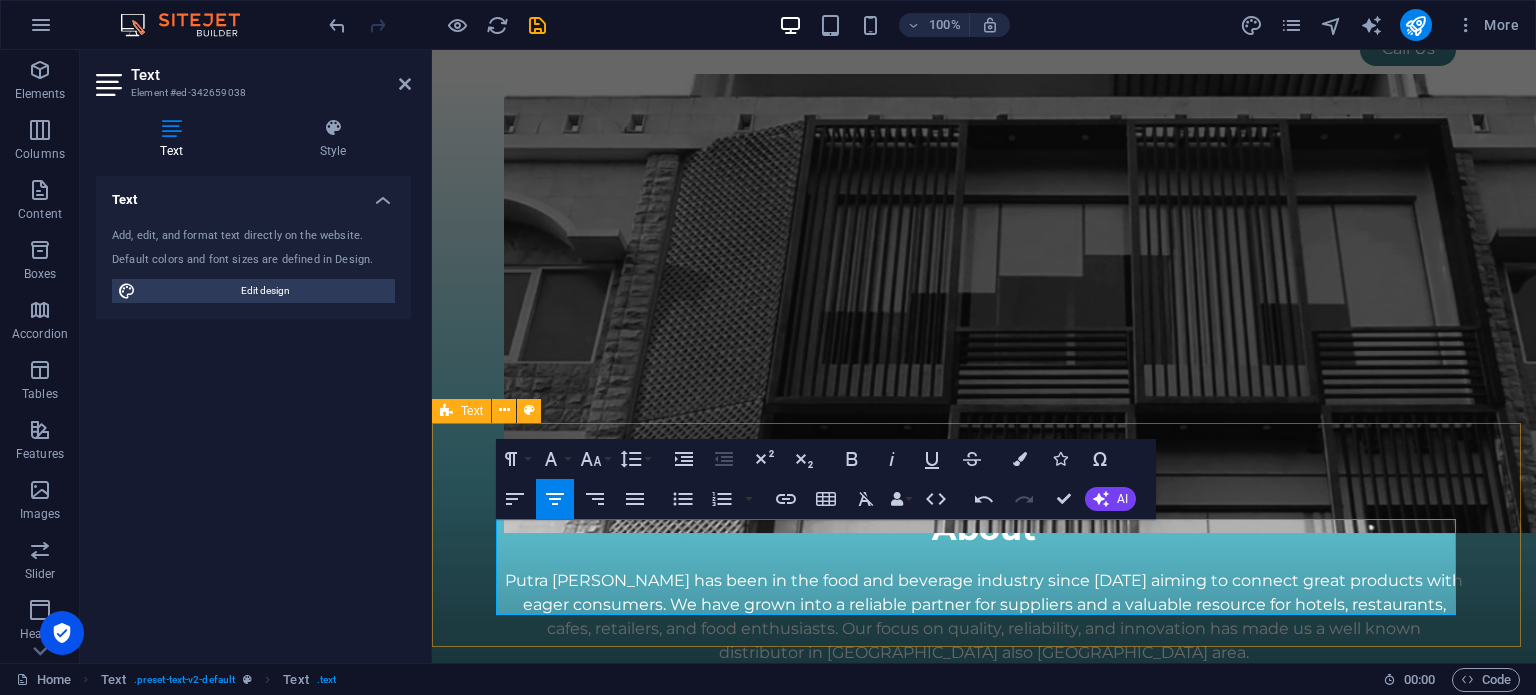 click on "About Putra [PERSON_NAME] has been in the food and beverage industry since [DATE] aiming to connect great products with eager consumers. We have grown into a reliable partner for suppliers and a valuable resource for hotels, restaurants, cafes, retailers, and food enthusiasts. Our focus on quality, reliability, and innovation has made us a well known distributor in [GEOGRAPHIC_DATA] also [GEOGRAPHIC_DATA] area." at bounding box center (984, 585) 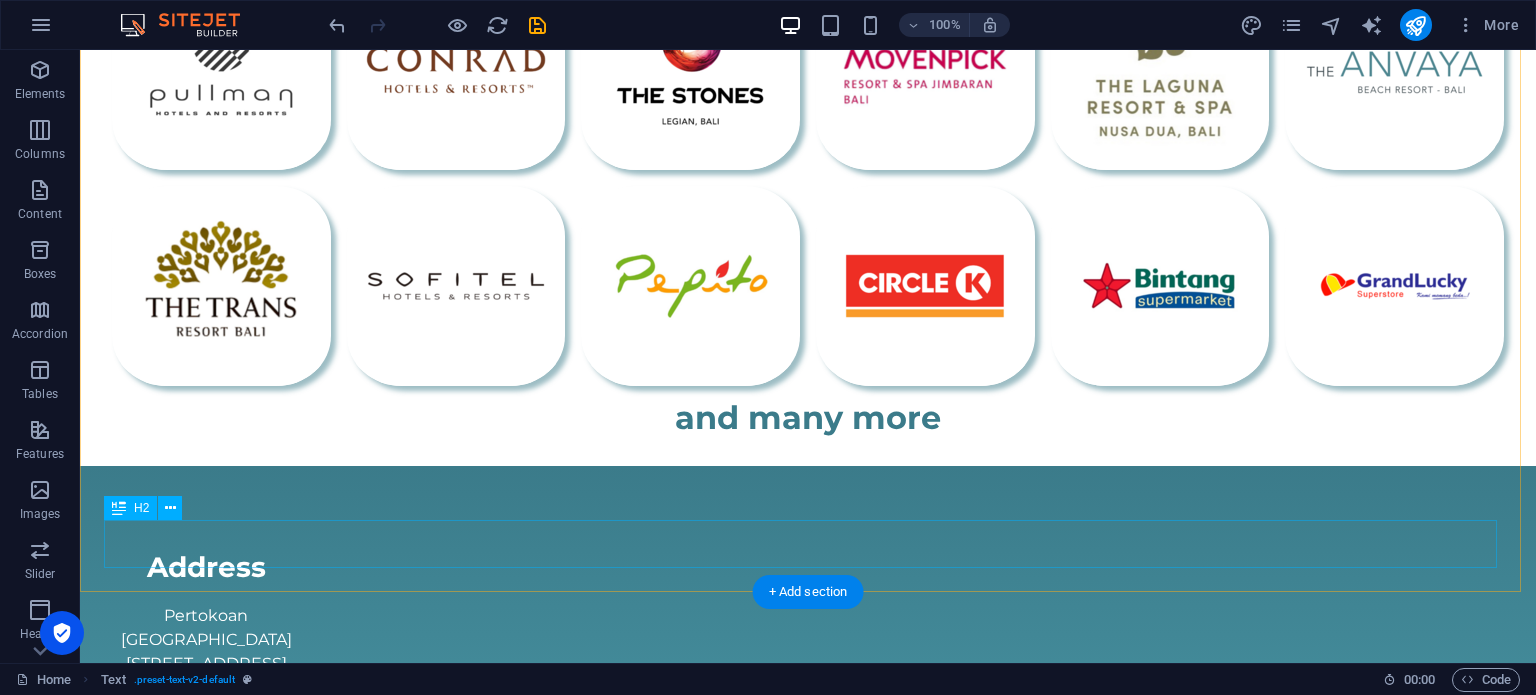 scroll, scrollTop: 2068, scrollLeft: 0, axis: vertical 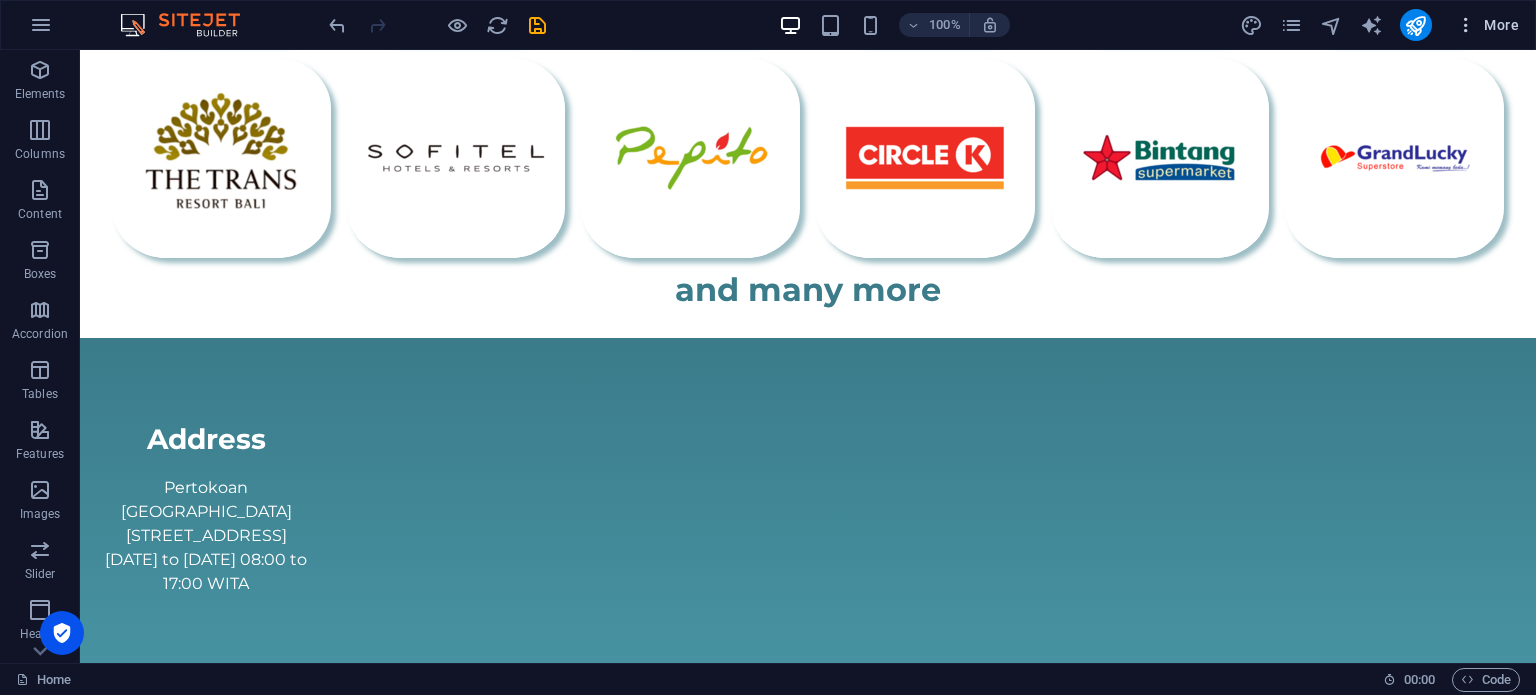click on "More" at bounding box center [1487, 25] 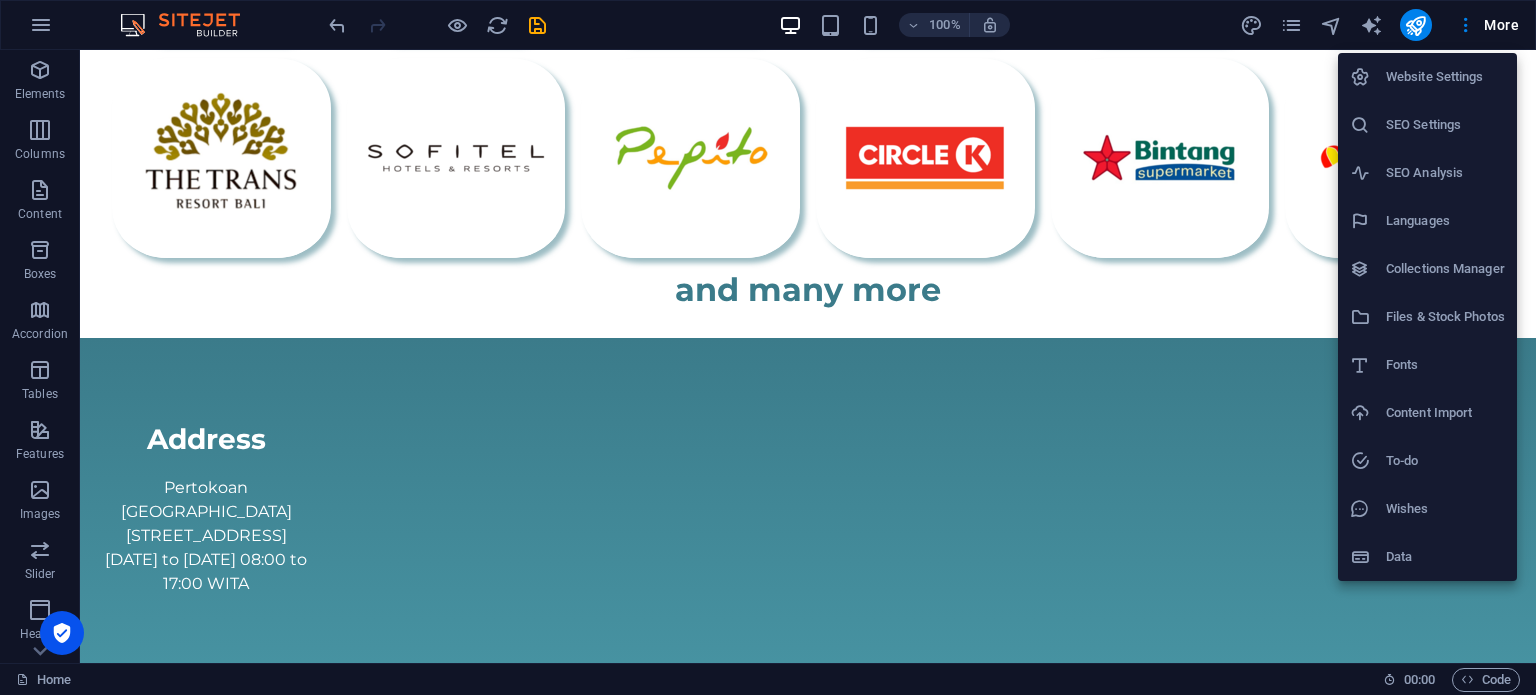 click on "Languages" at bounding box center [1445, 221] 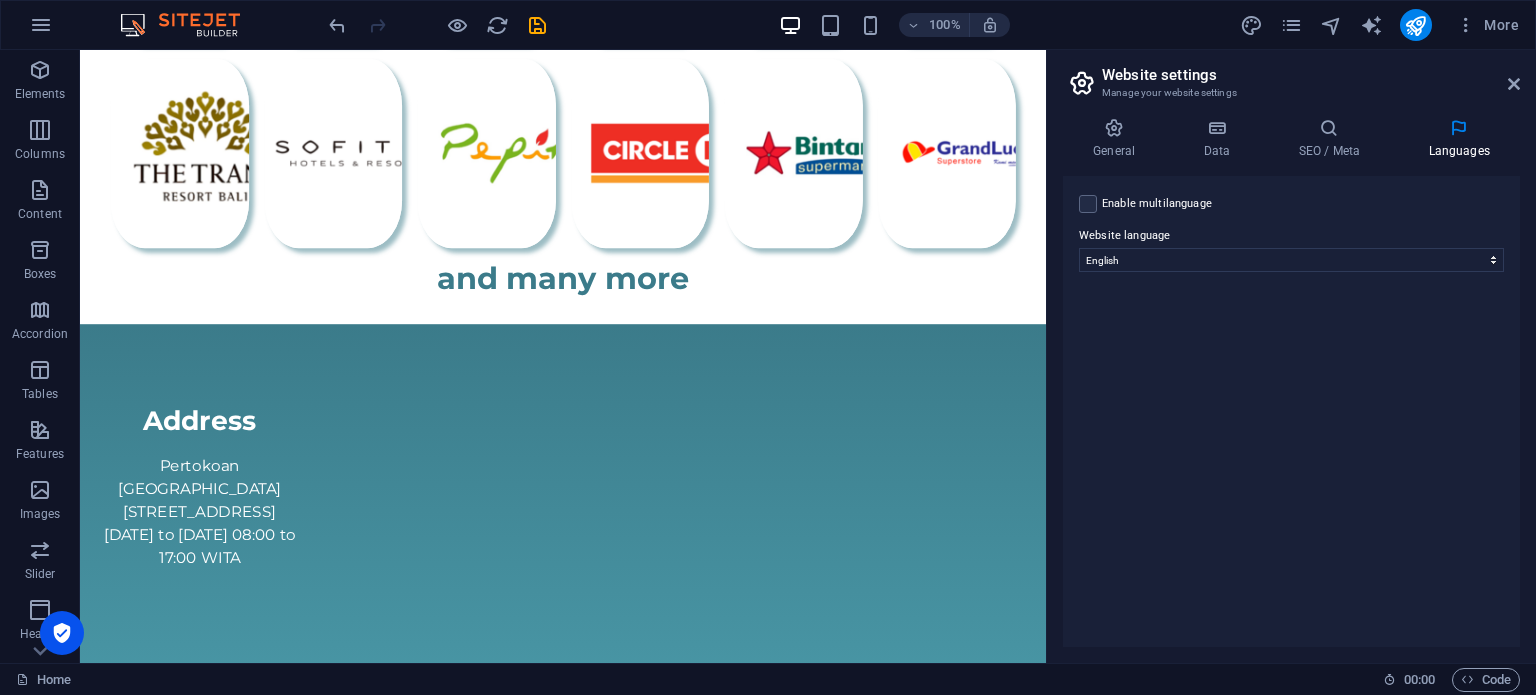 scroll, scrollTop: 1801, scrollLeft: 0, axis: vertical 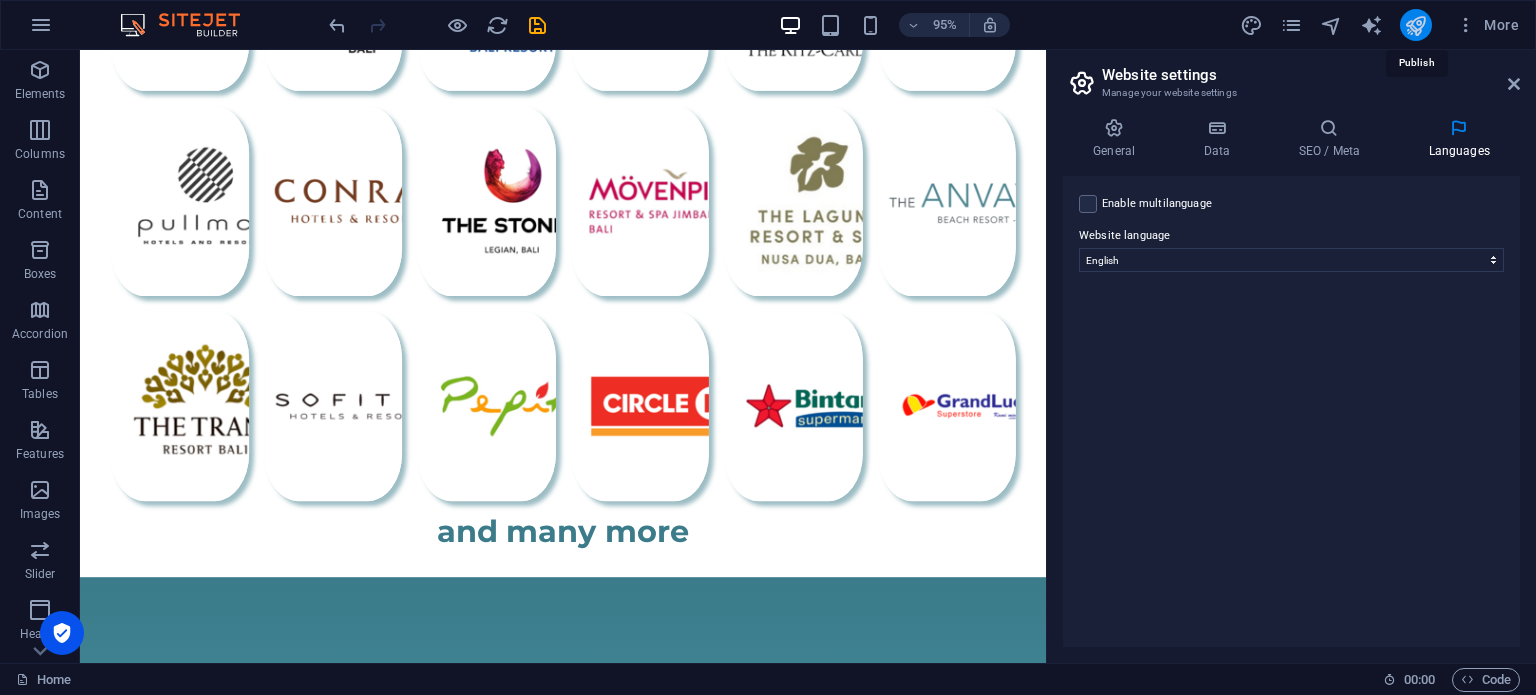 click at bounding box center [1415, 25] 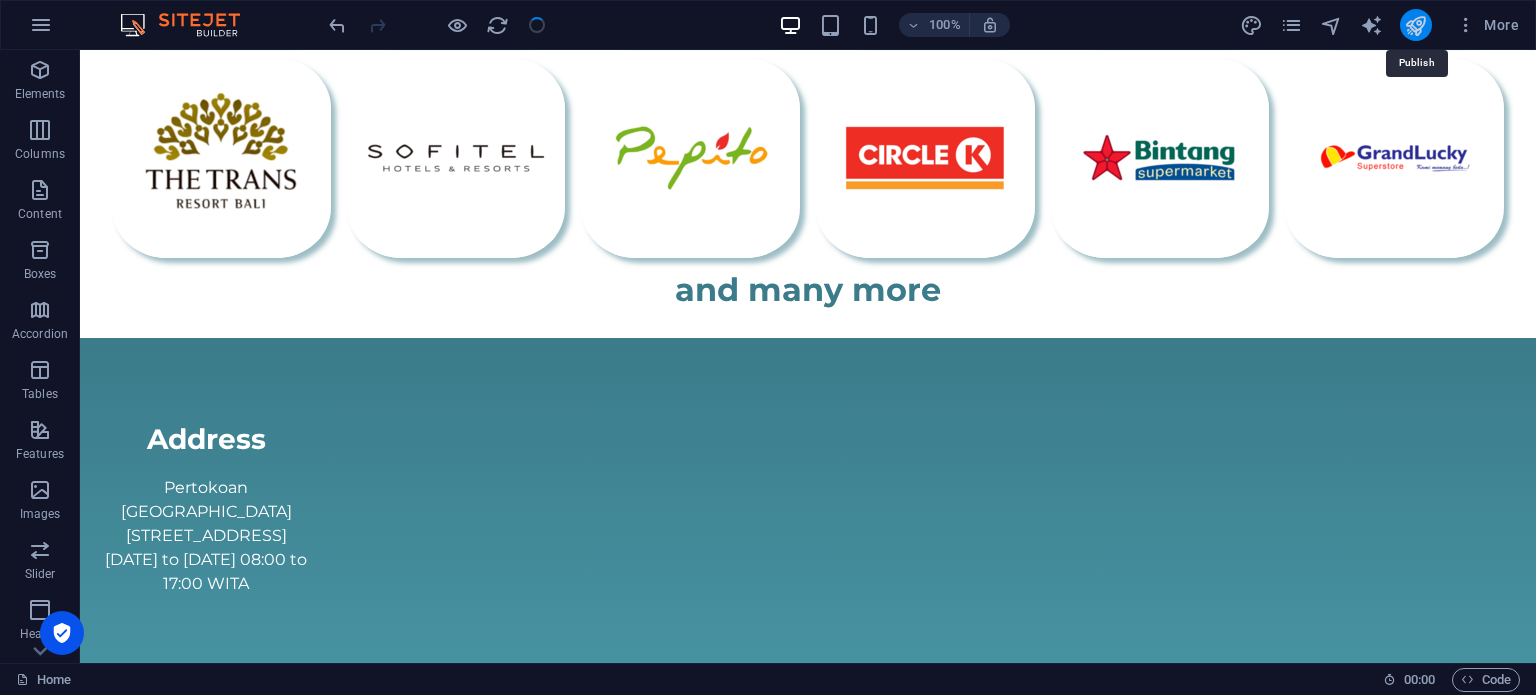 click at bounding box center [1415, 25] 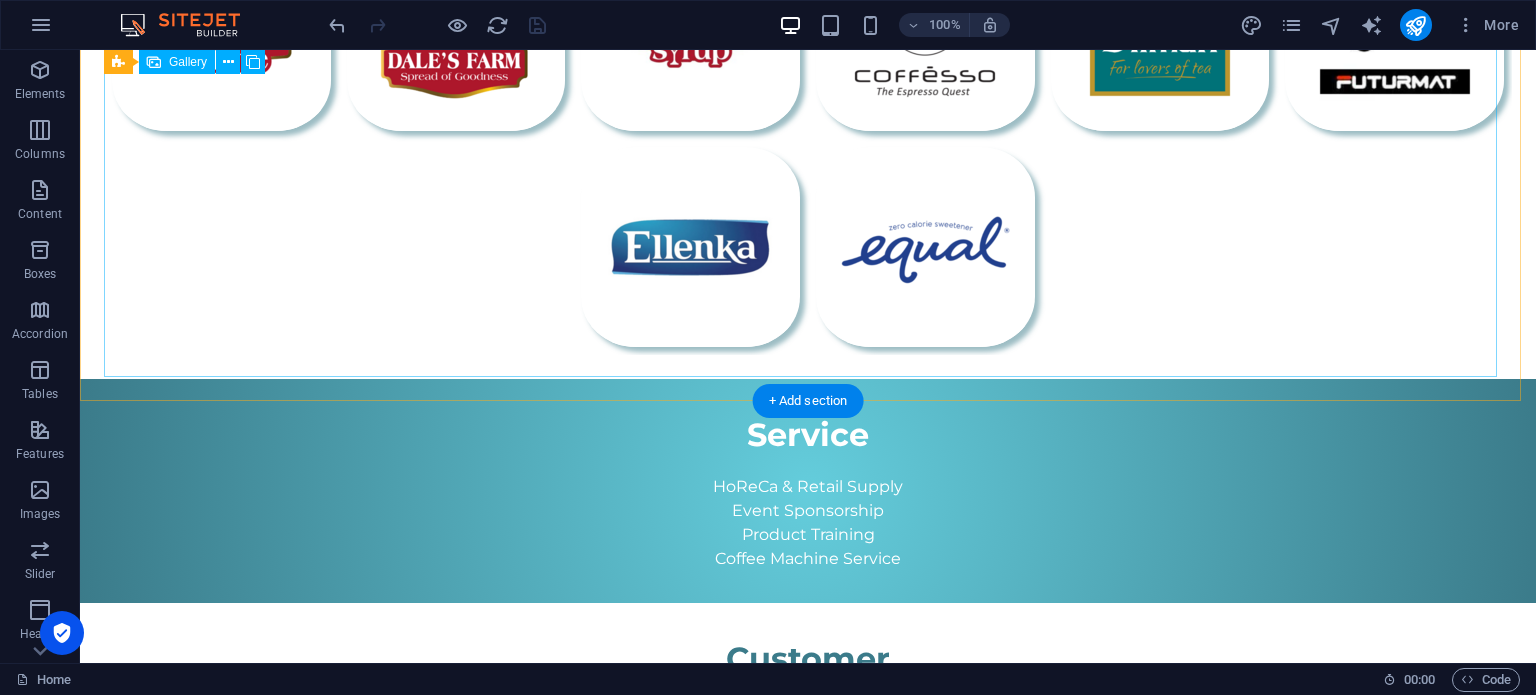 scroll, scrollTop: 792, scrollLeft: 0, axis: vertical 